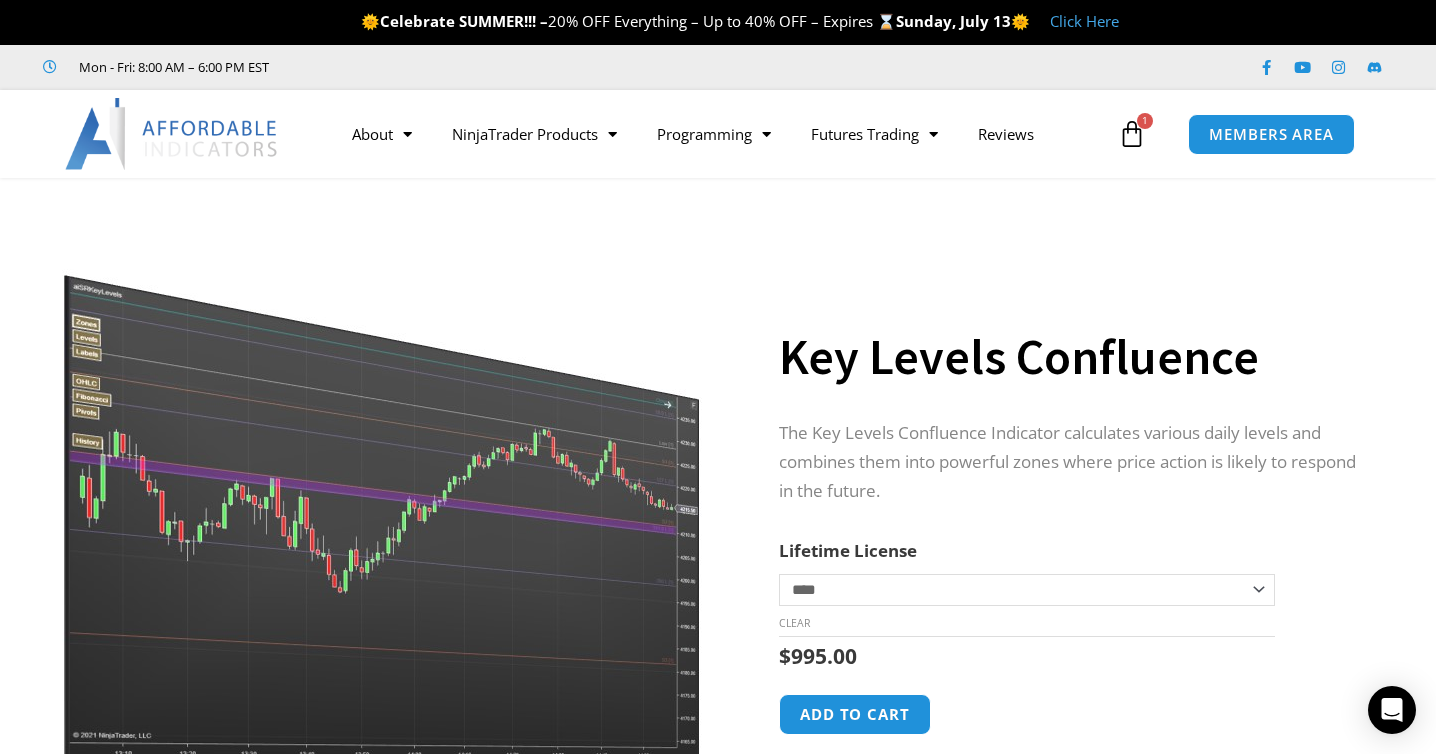 scroll, scrollTop: 0, scrollLeft: 0, axis: both 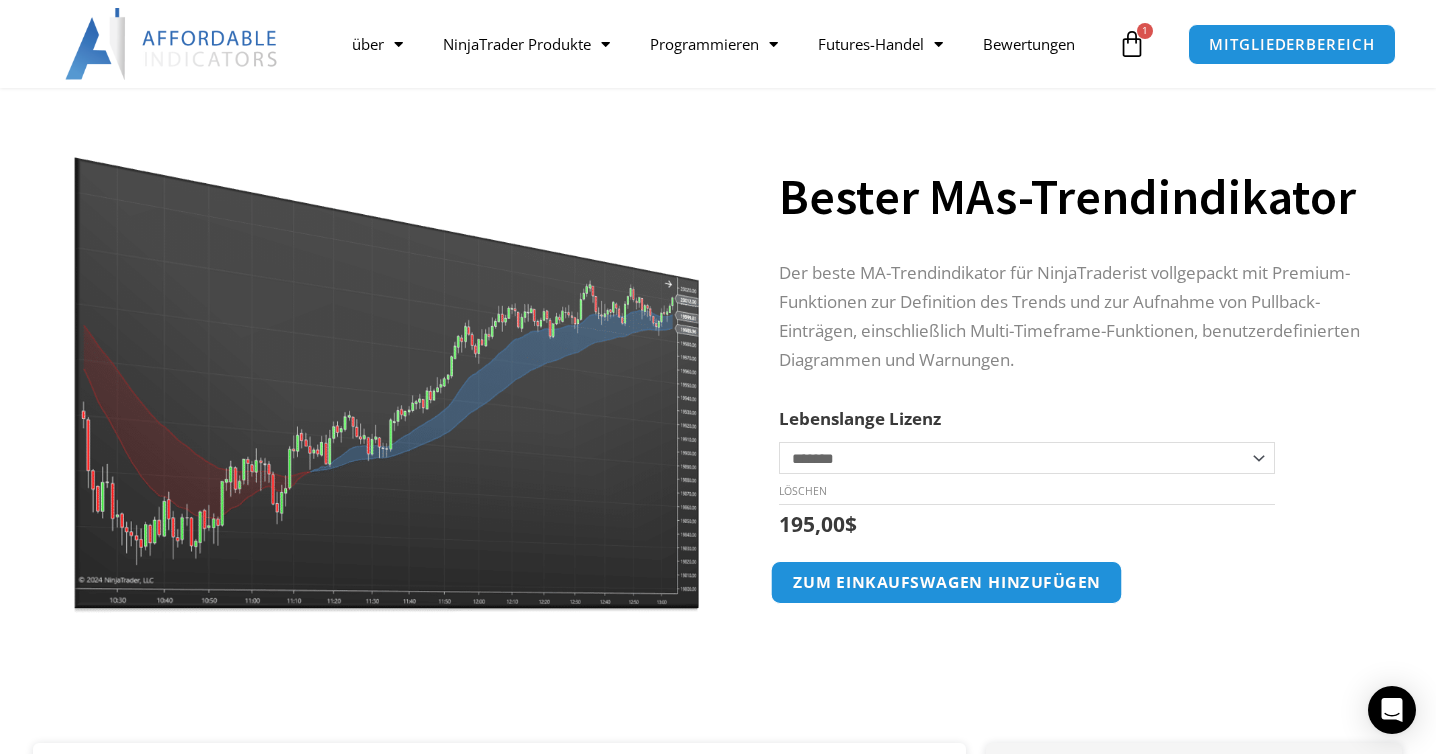 click on "zum Einkaufswagen hinzufügen" 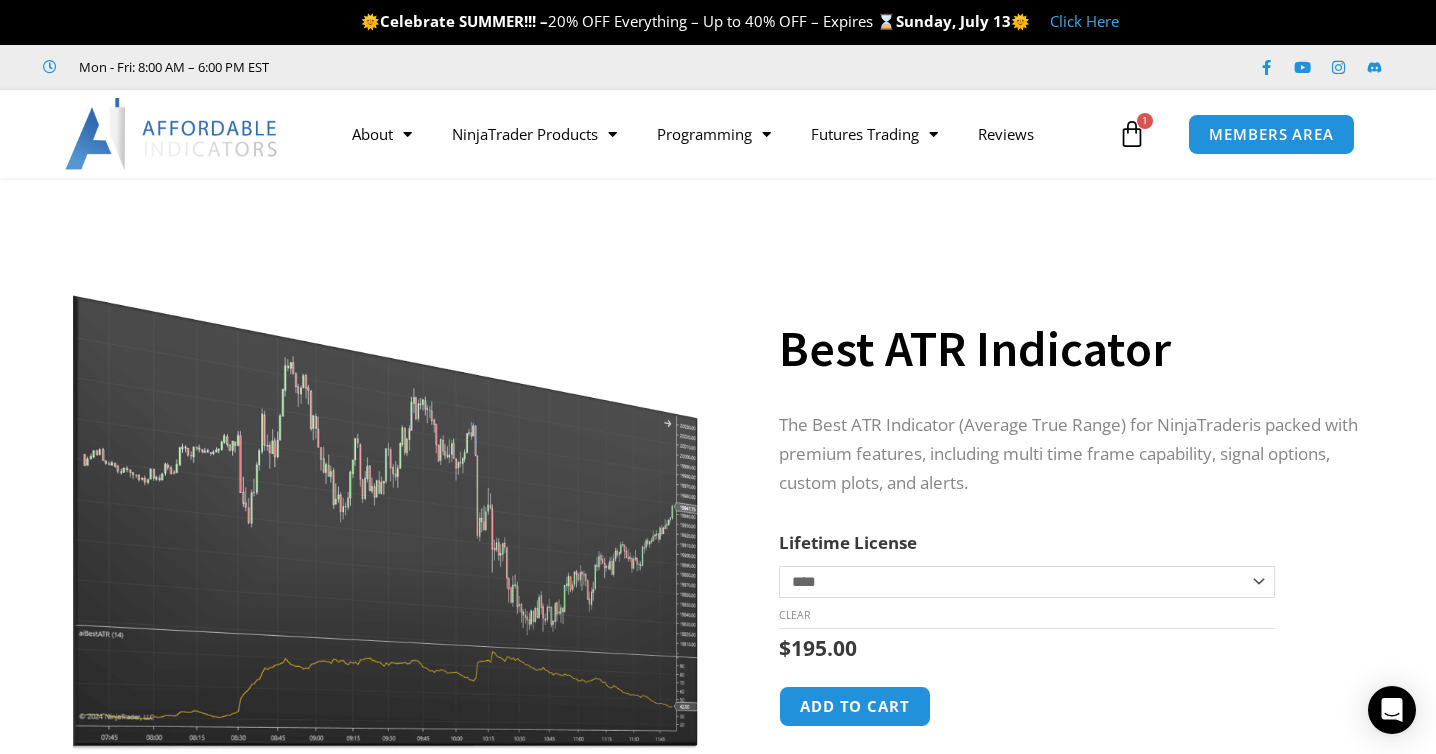 scroll, scrollTop: 0, scrollLeft: 0, axis: both 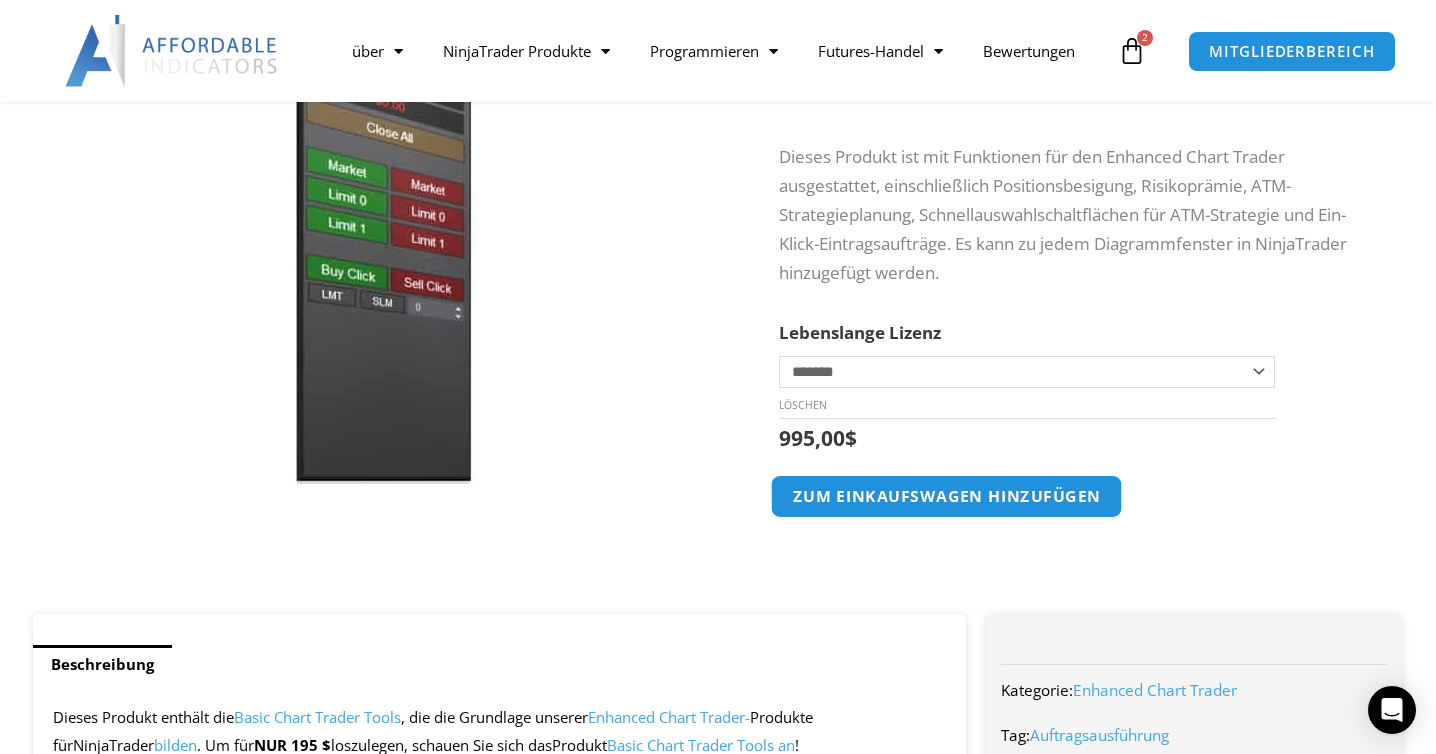 click on "zum Einkaufswagen hinzufügen" 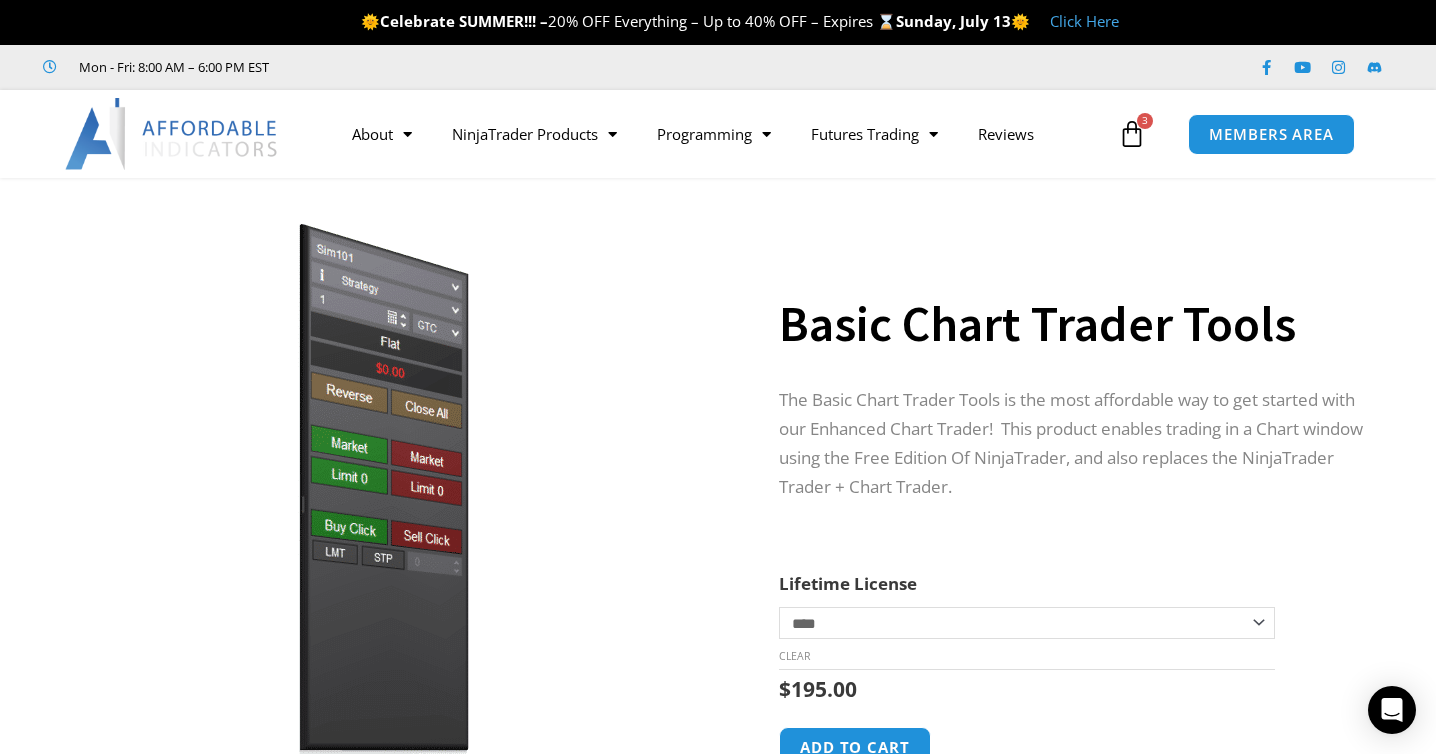 scroll, scrollTop: 0, scrollLeft: 0, axis: both 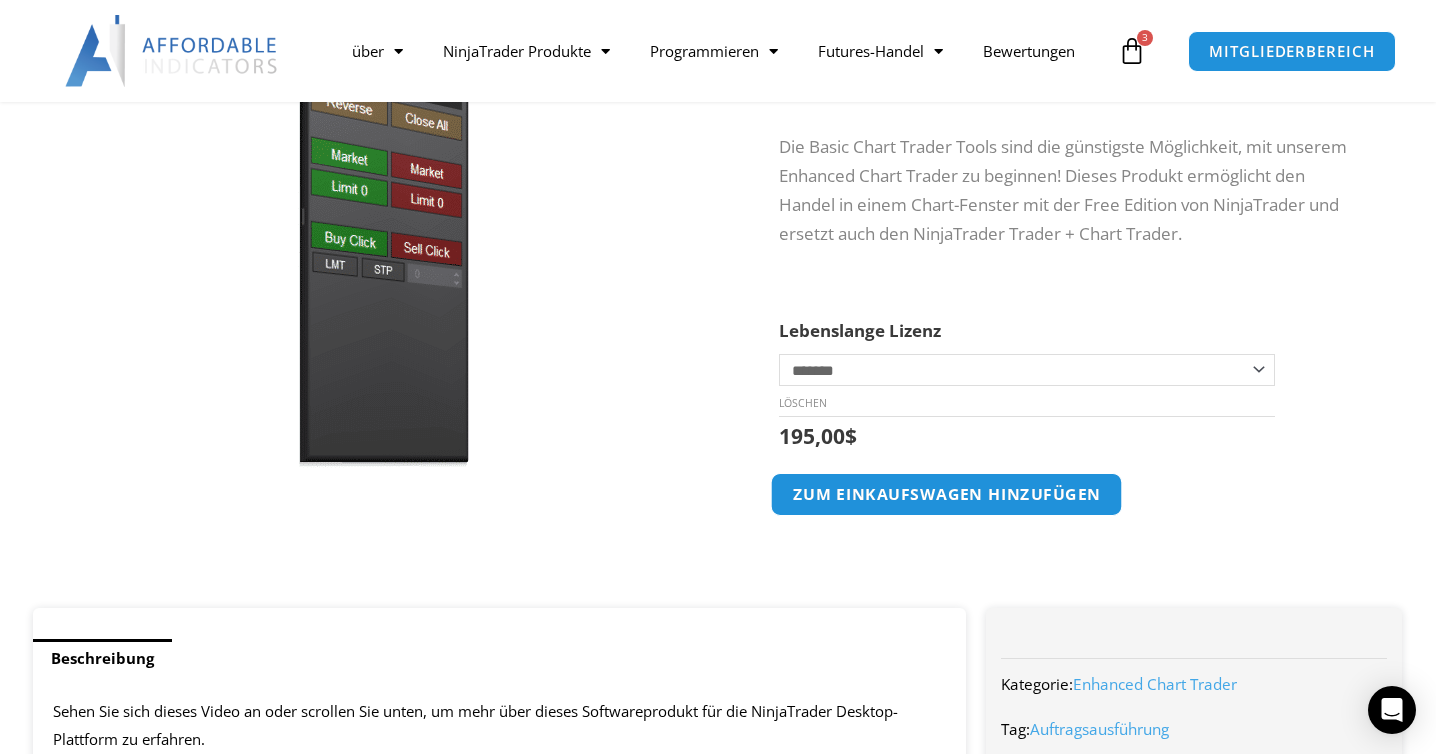 click on "zum Einkaufswagen hinzufügen" 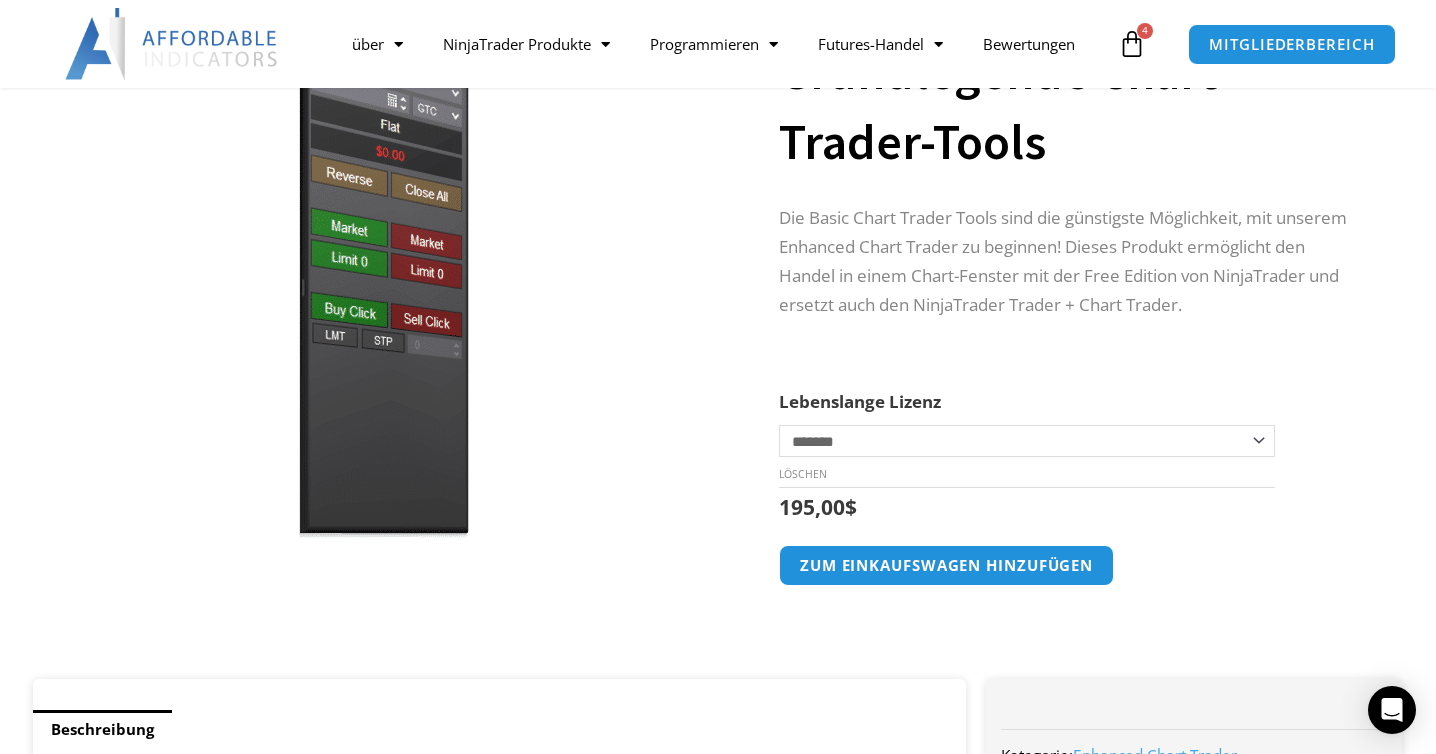 scroll, scrollTop: 281, scrollLeft: 0, axis: vertical 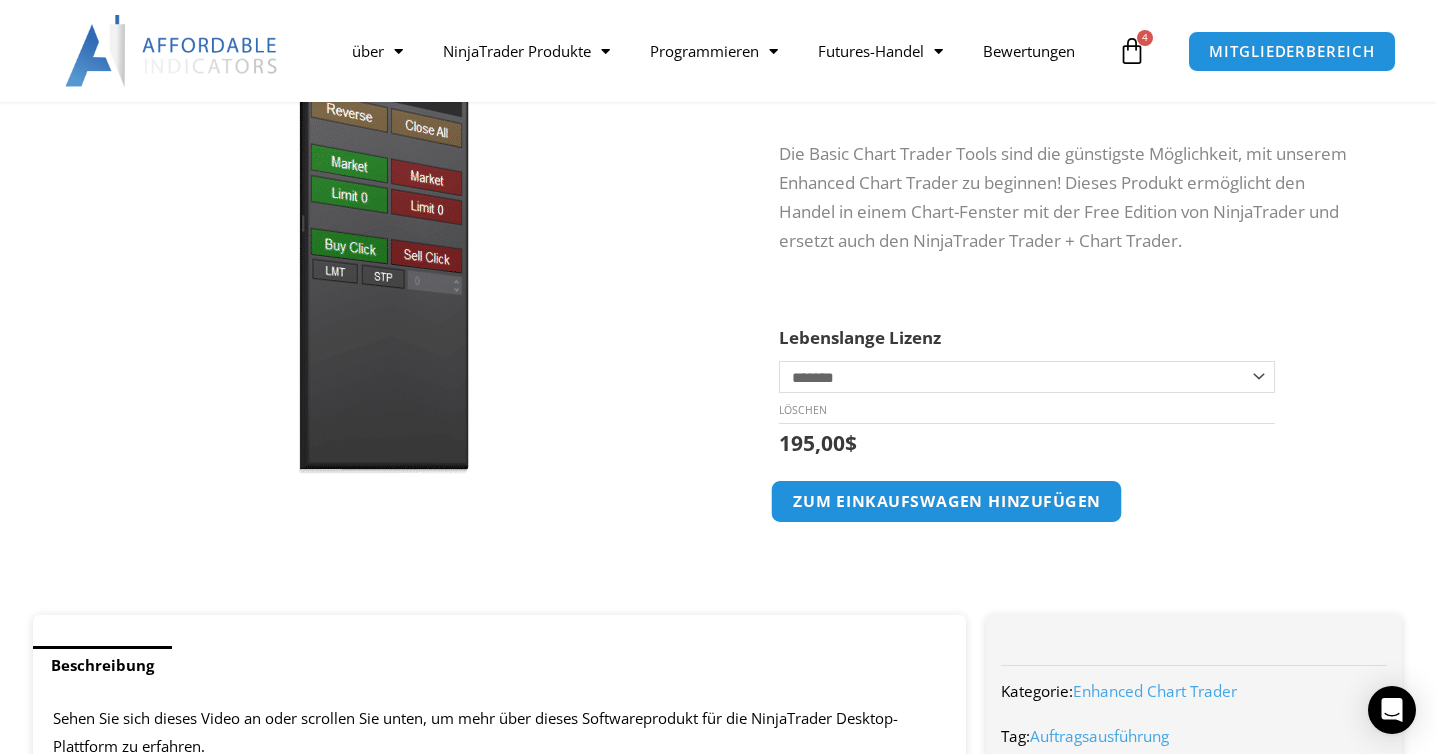 click on "zum Einkaufswagen hinzufügen" 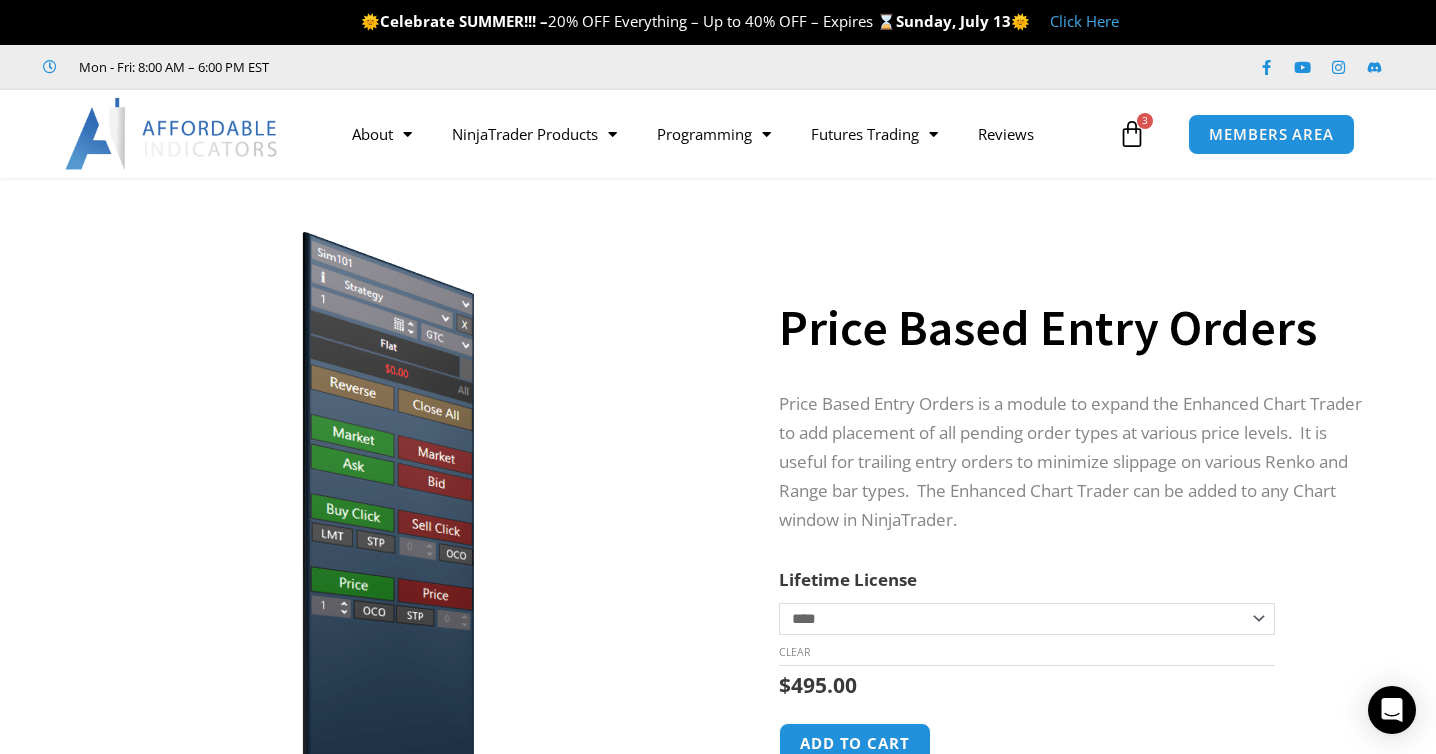scroll, scrollTop: 0, scrollLeft: 0, axis: both 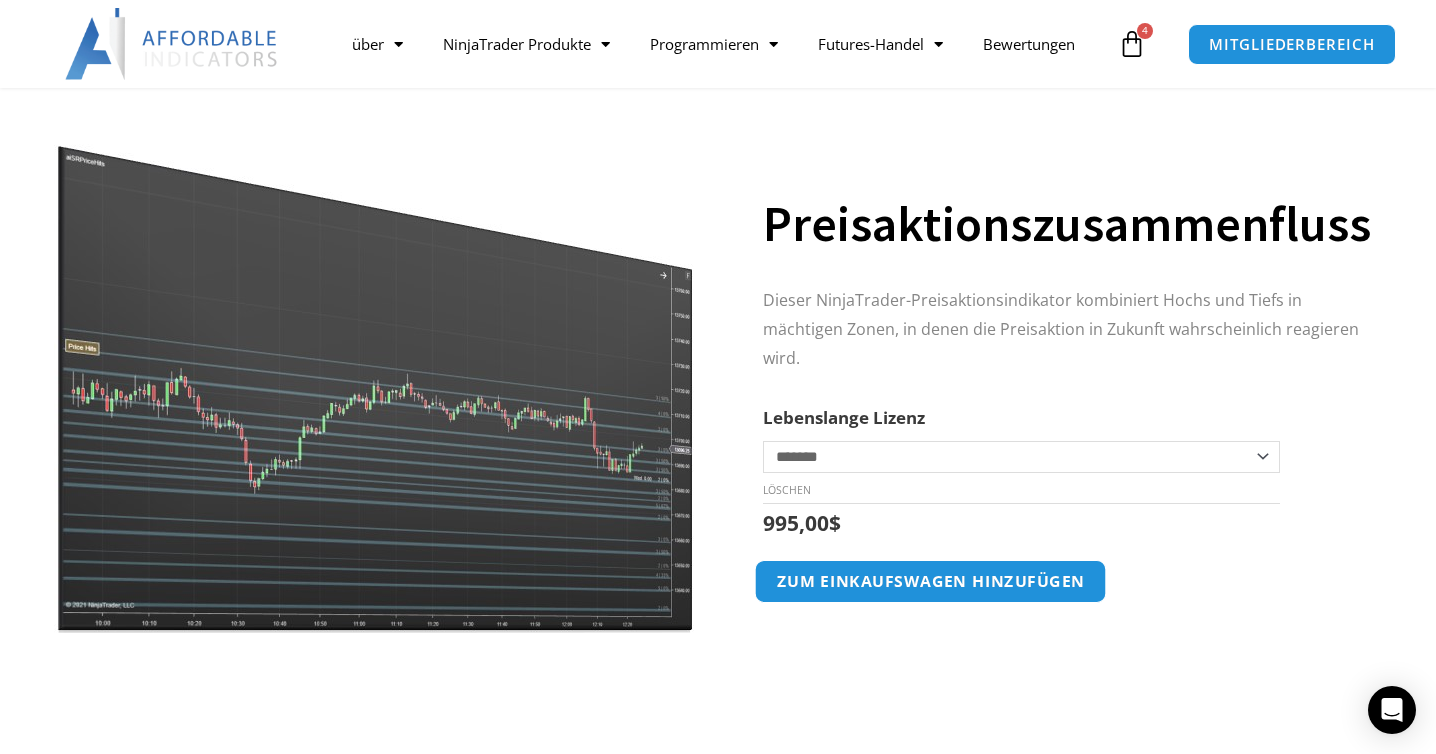 click on "zum Einkaufswagen hinzufügen" 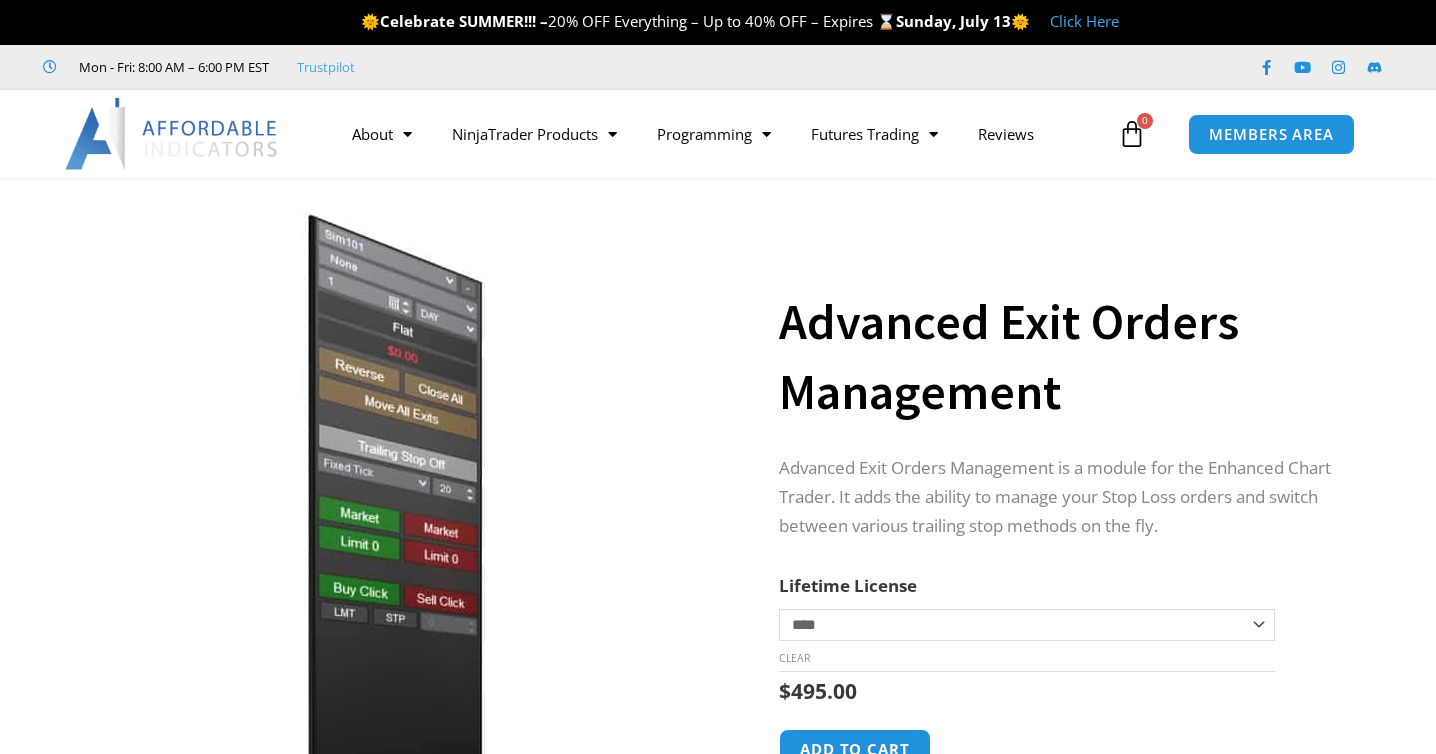 scroll, scrollTop: 0, scrollLeft: 0, axis: both 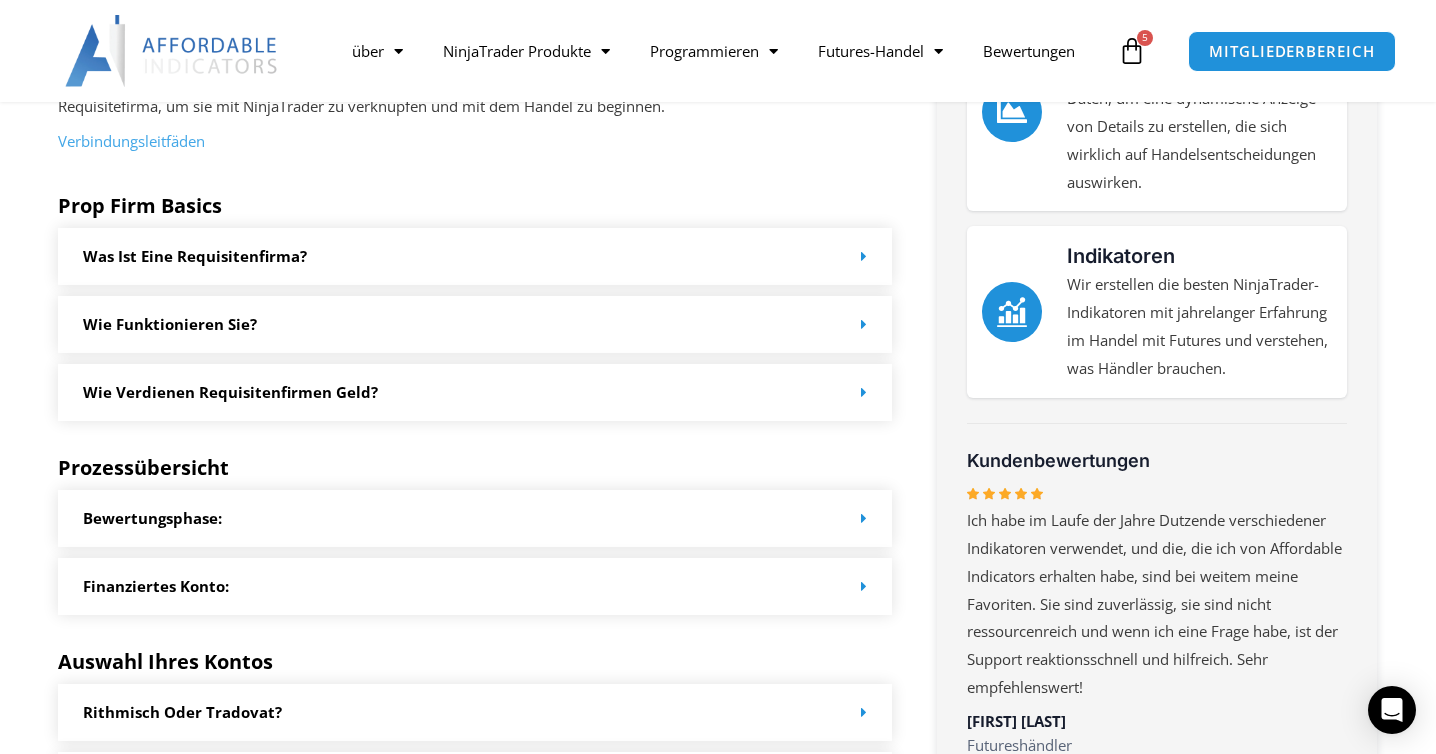 click on "Wie verdienen Requisitenfirmen Geld?" at bounding box center (475, 392) 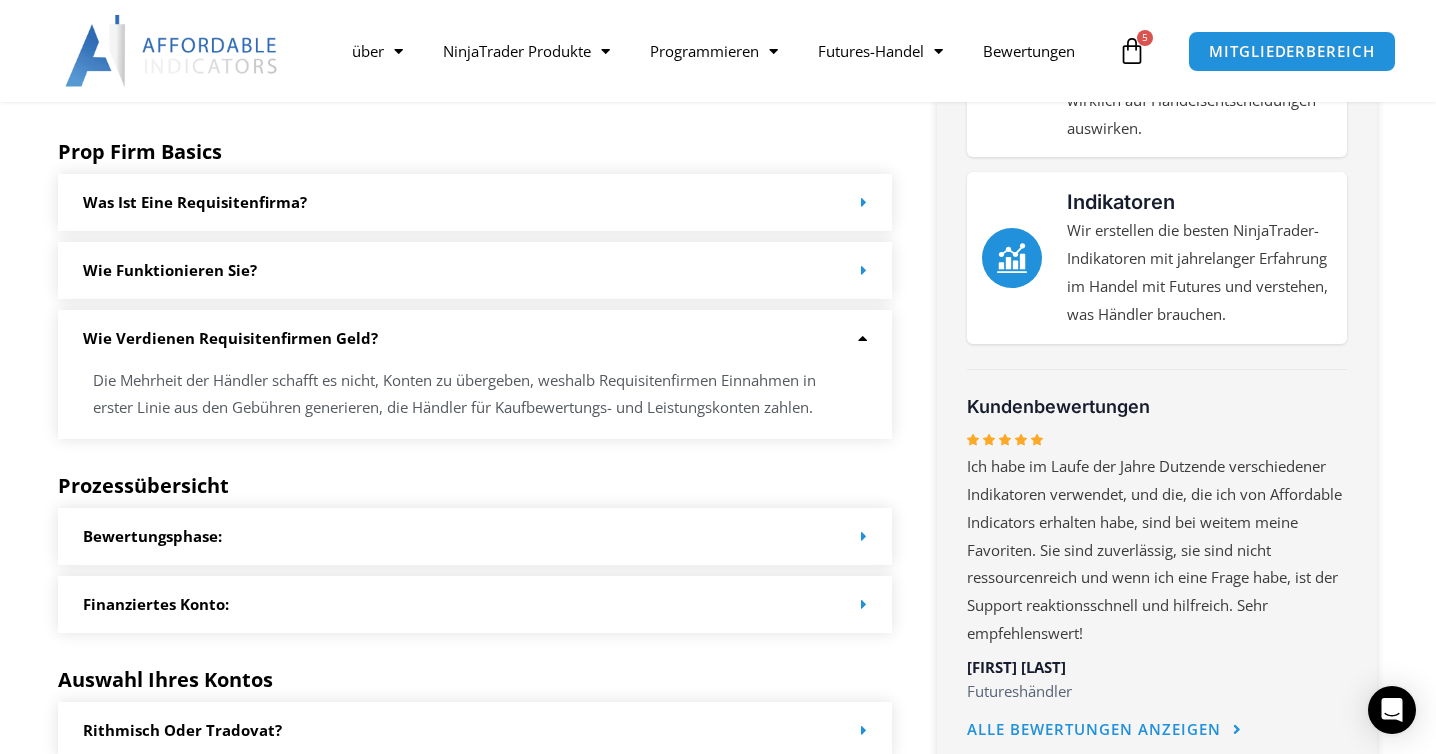 scroll, scrollTop: 826, scrollLeft: 0, axis: vertical 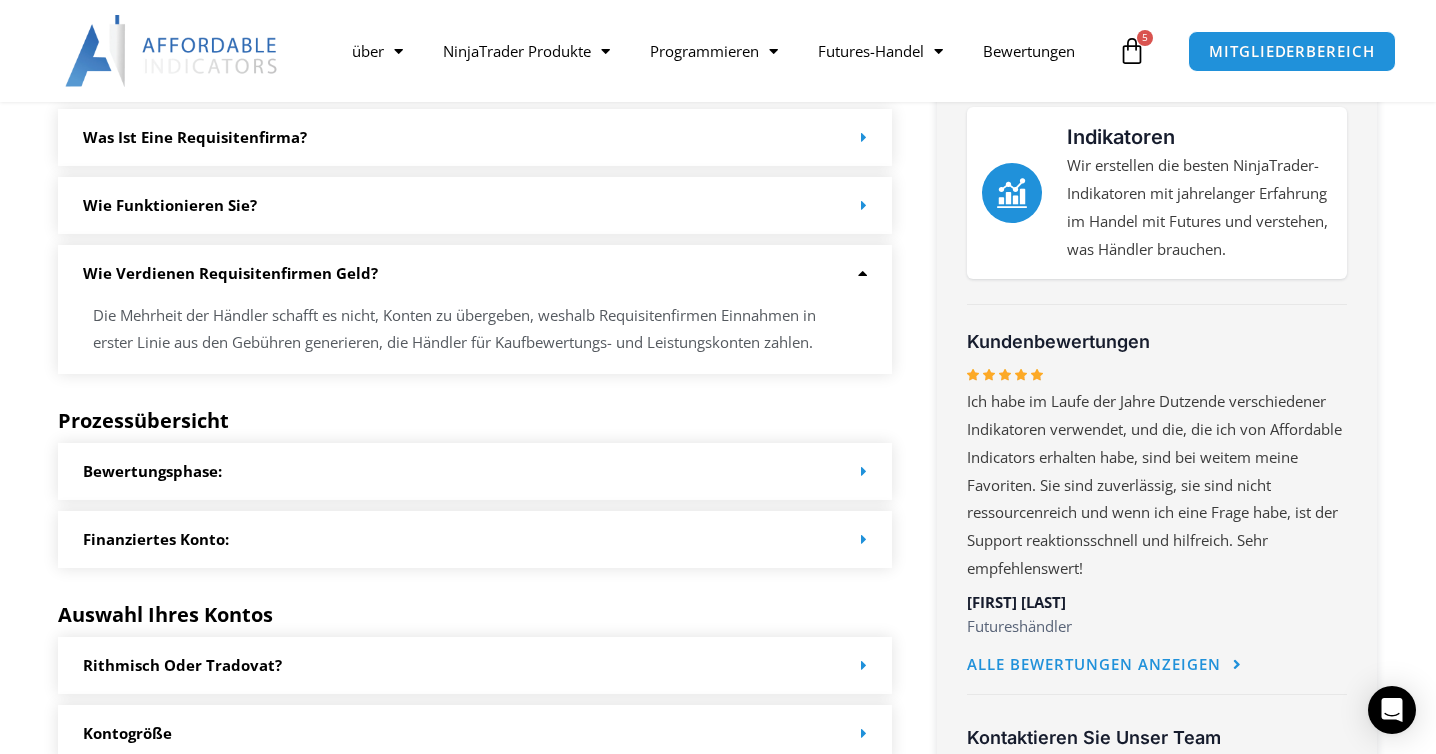click at bounding box center [864, 471] 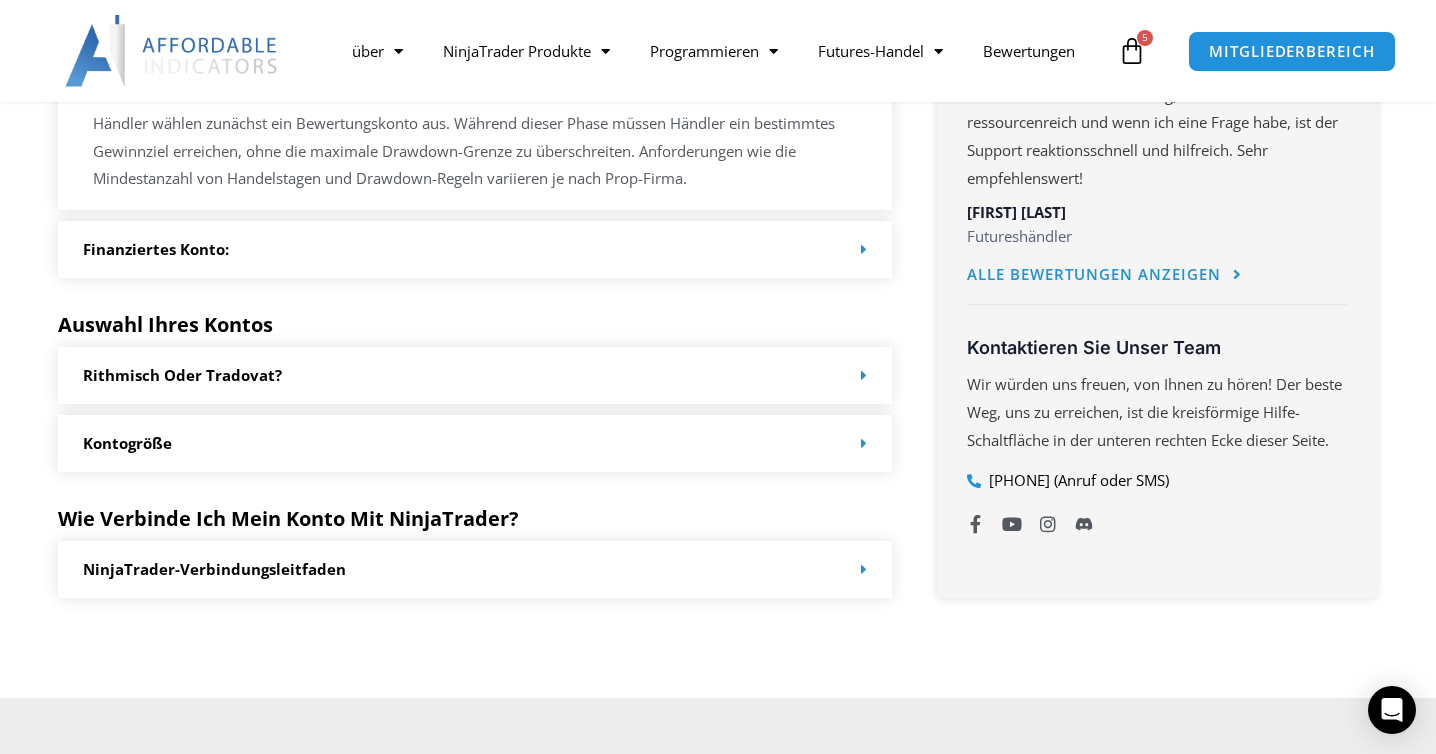 scroll, scrollTop: 1223, scrollLeft: 0, axis: vertical 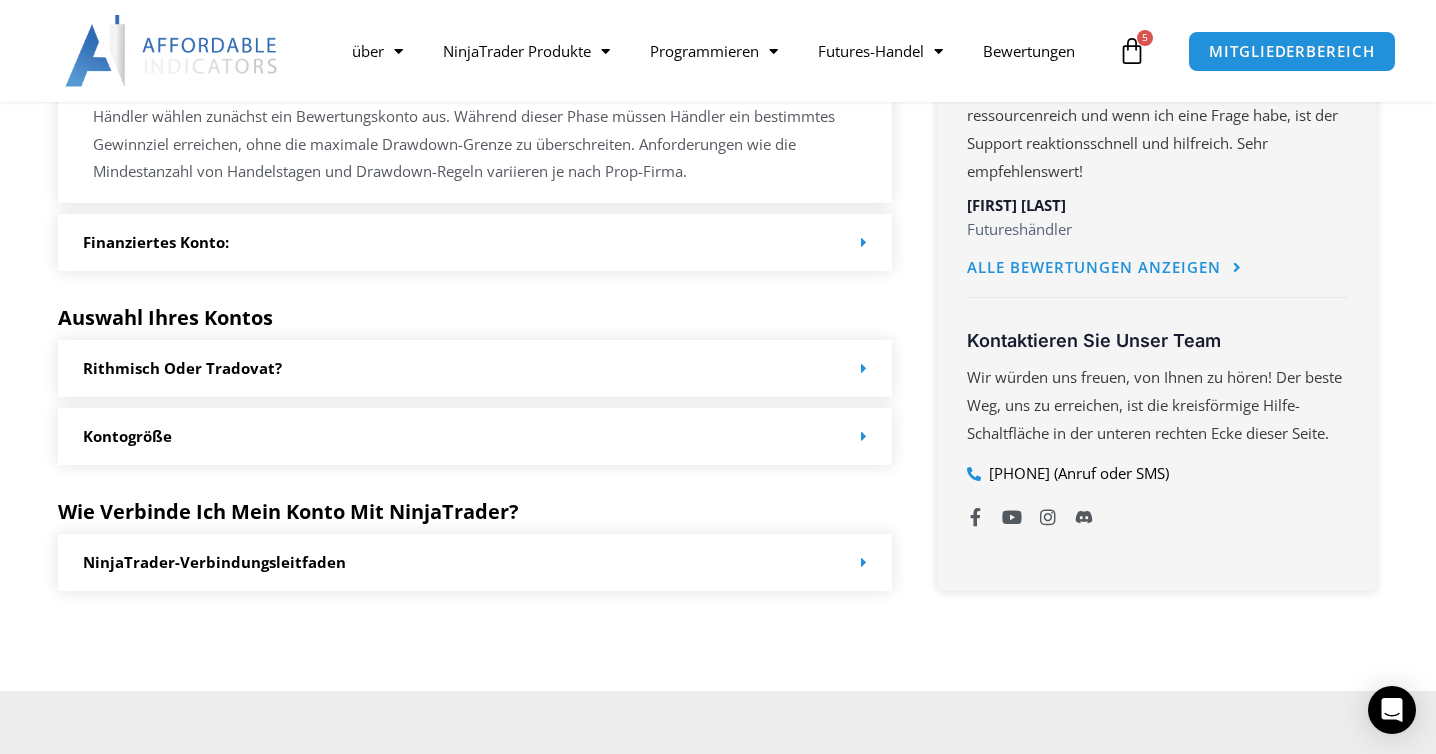 click at bounding box center (859, 368) 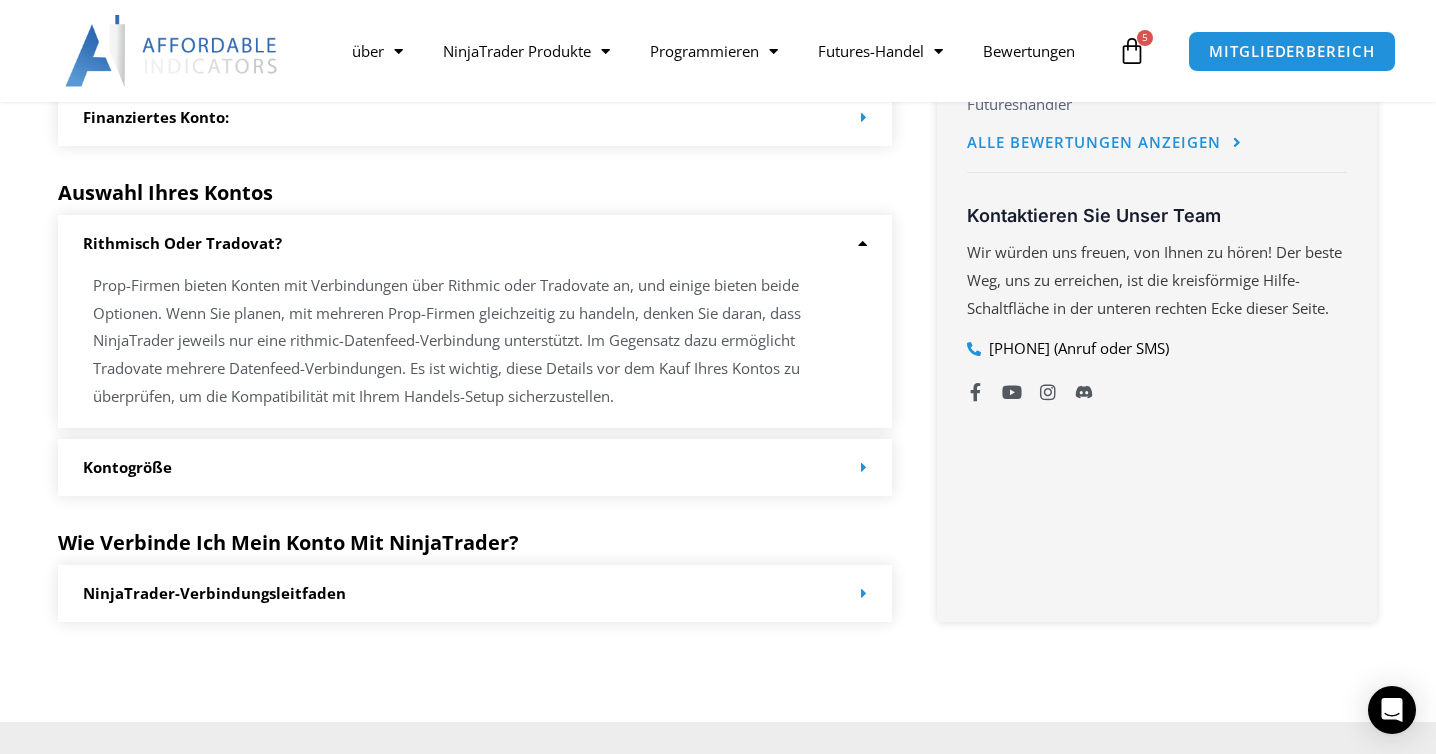 scroll, scrollTop: 1354, scrollLeft: 0, axis: vertical 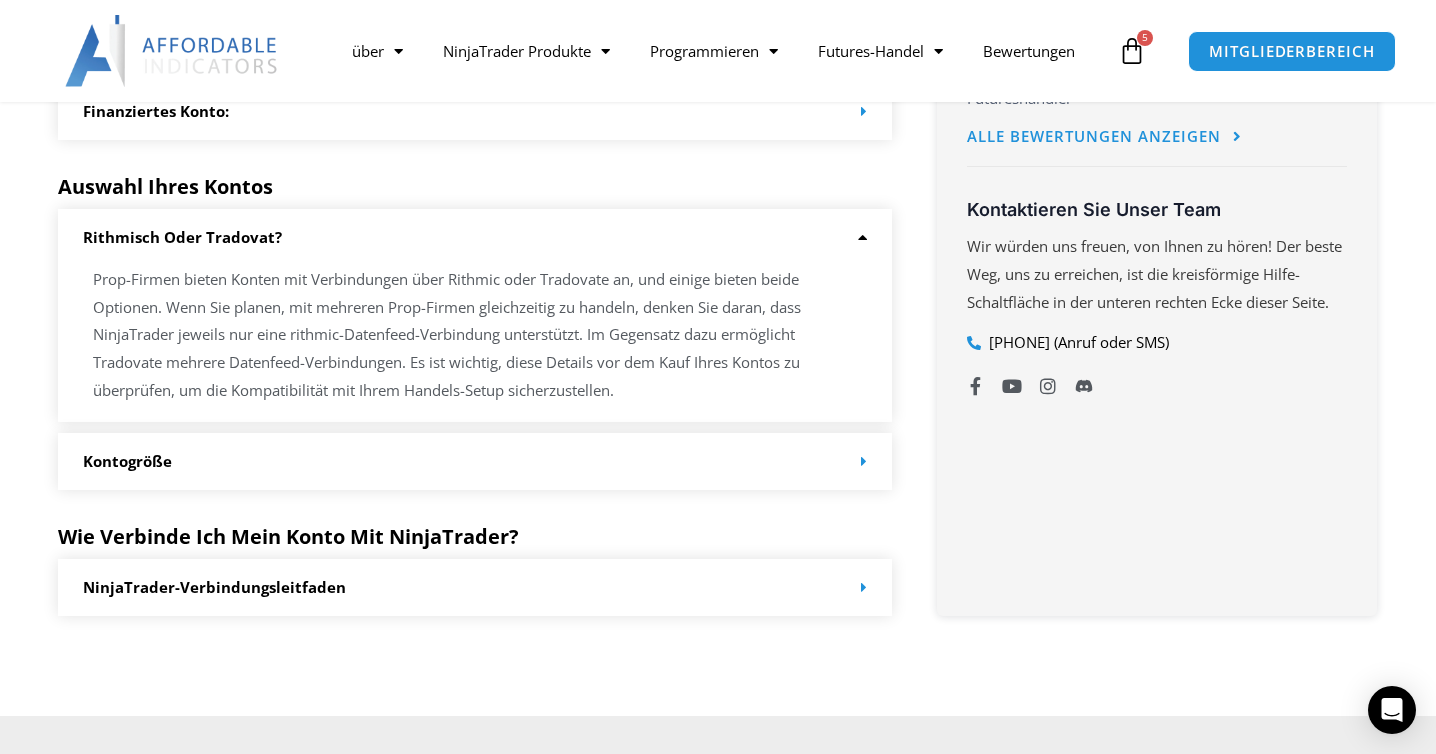 click at bounding box center [859, 461] 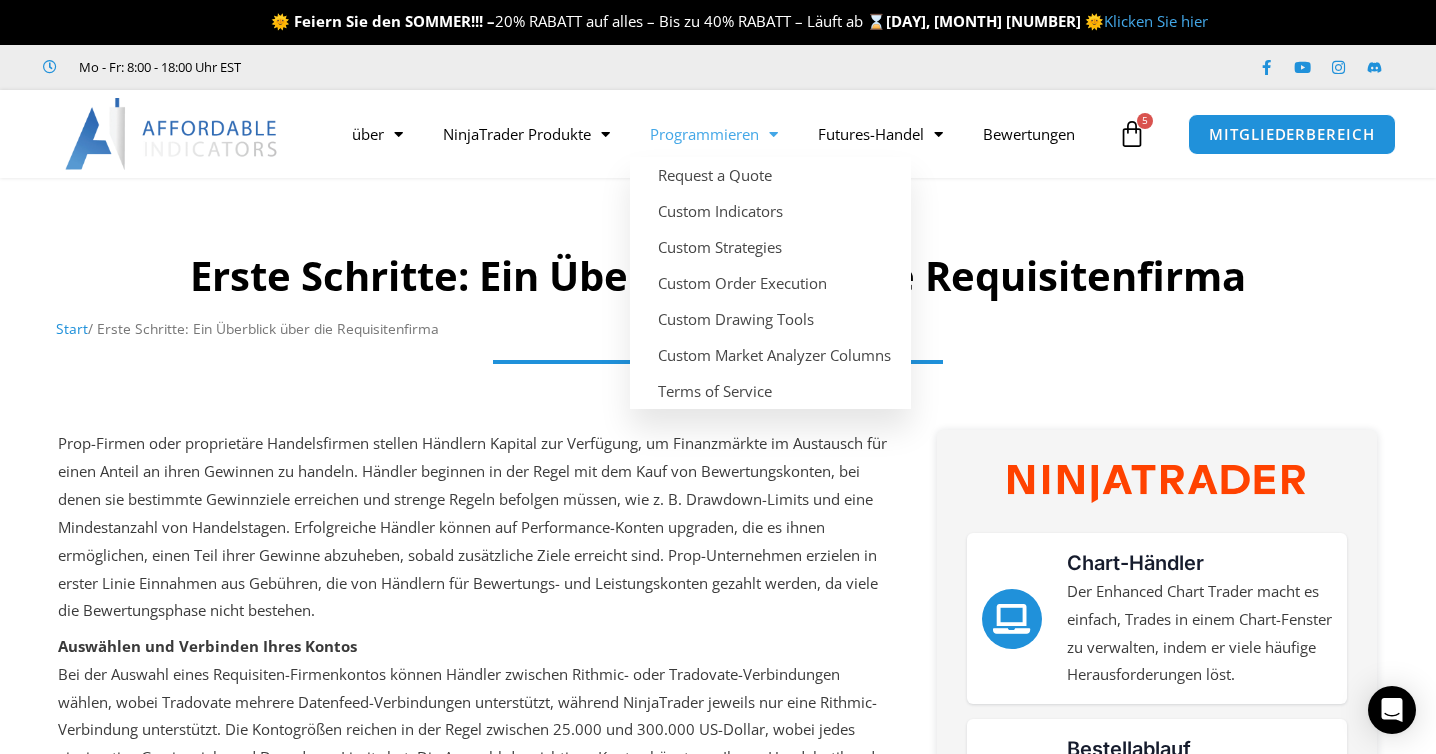 scroll, scrollTop: 0, scrollLeft: 0, axis: both 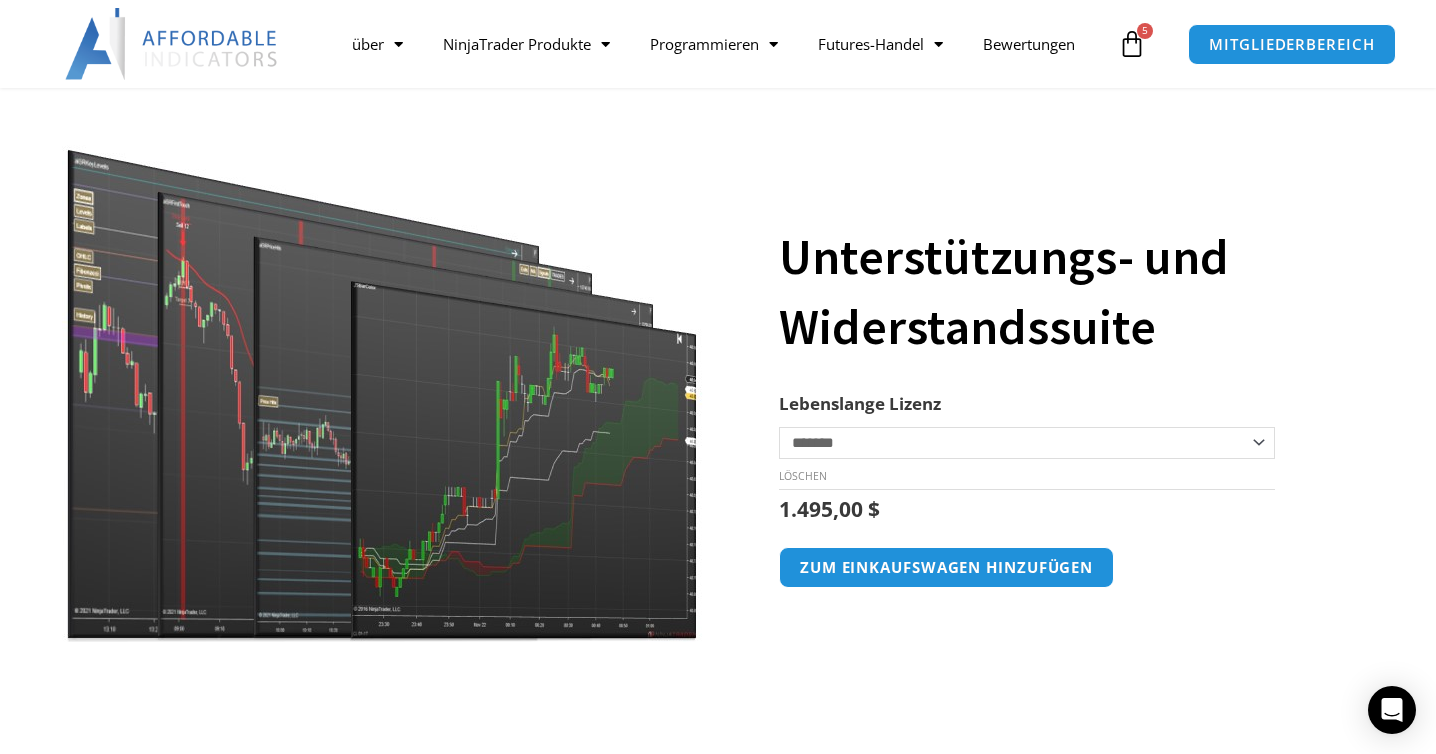 click at bounding box center [383, 365] 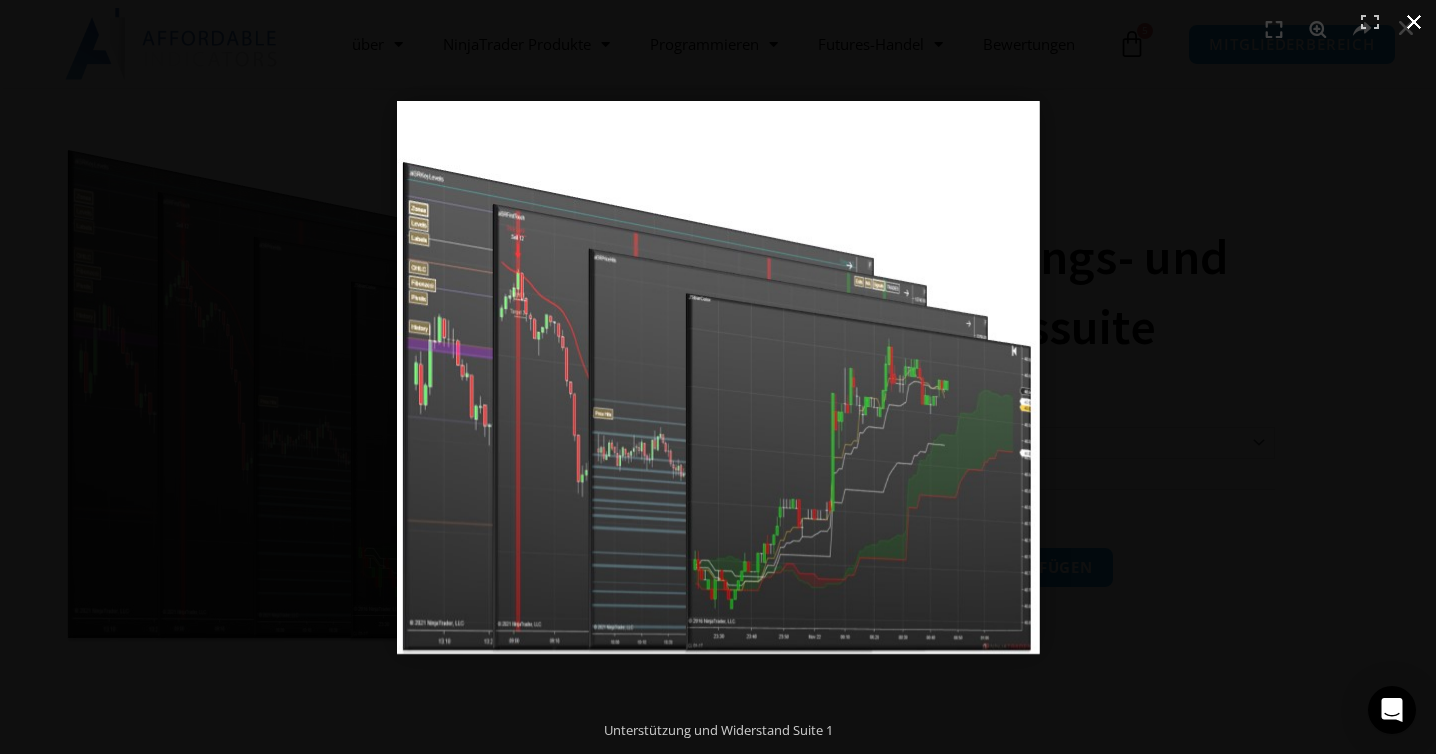 click at bounding box center [1414, 22] 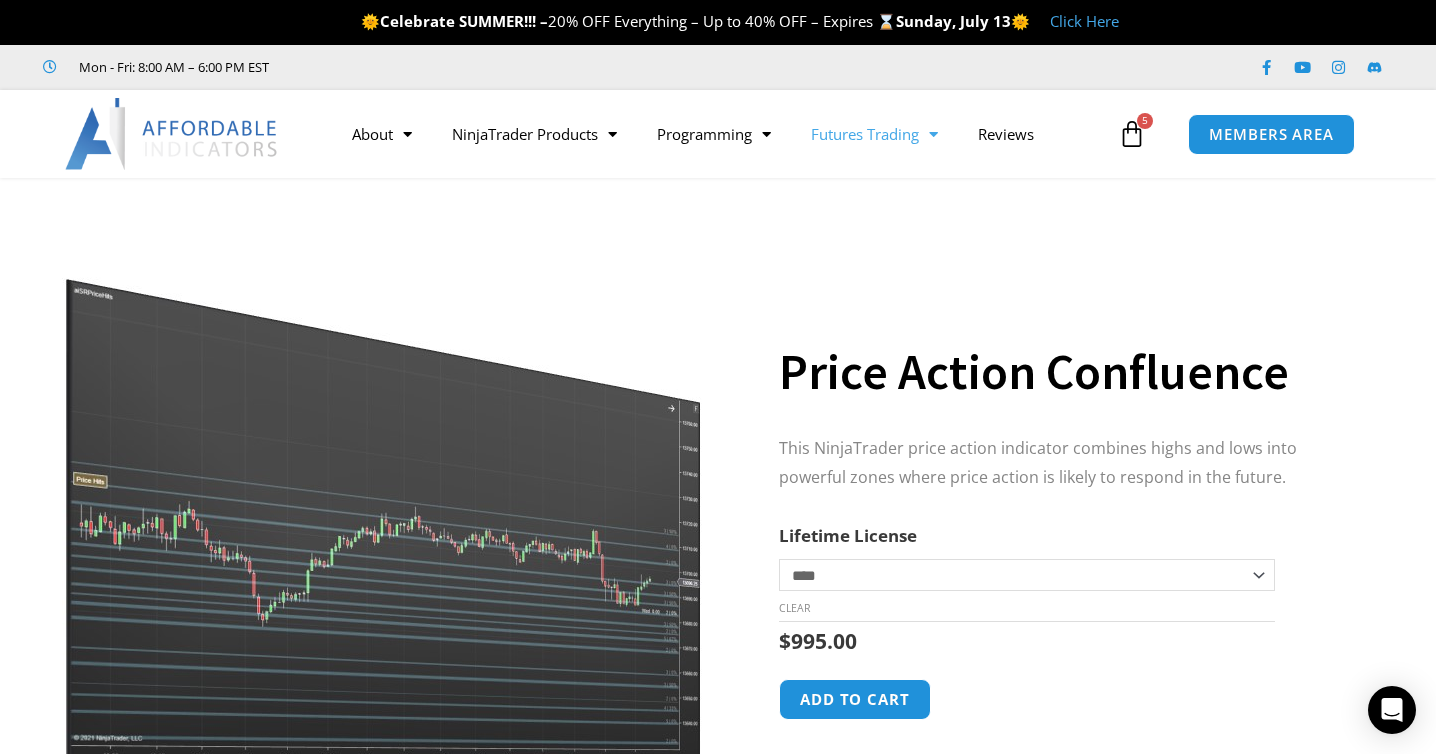scroll, scrollTop: 0, scrollLeft: 0, axis: both 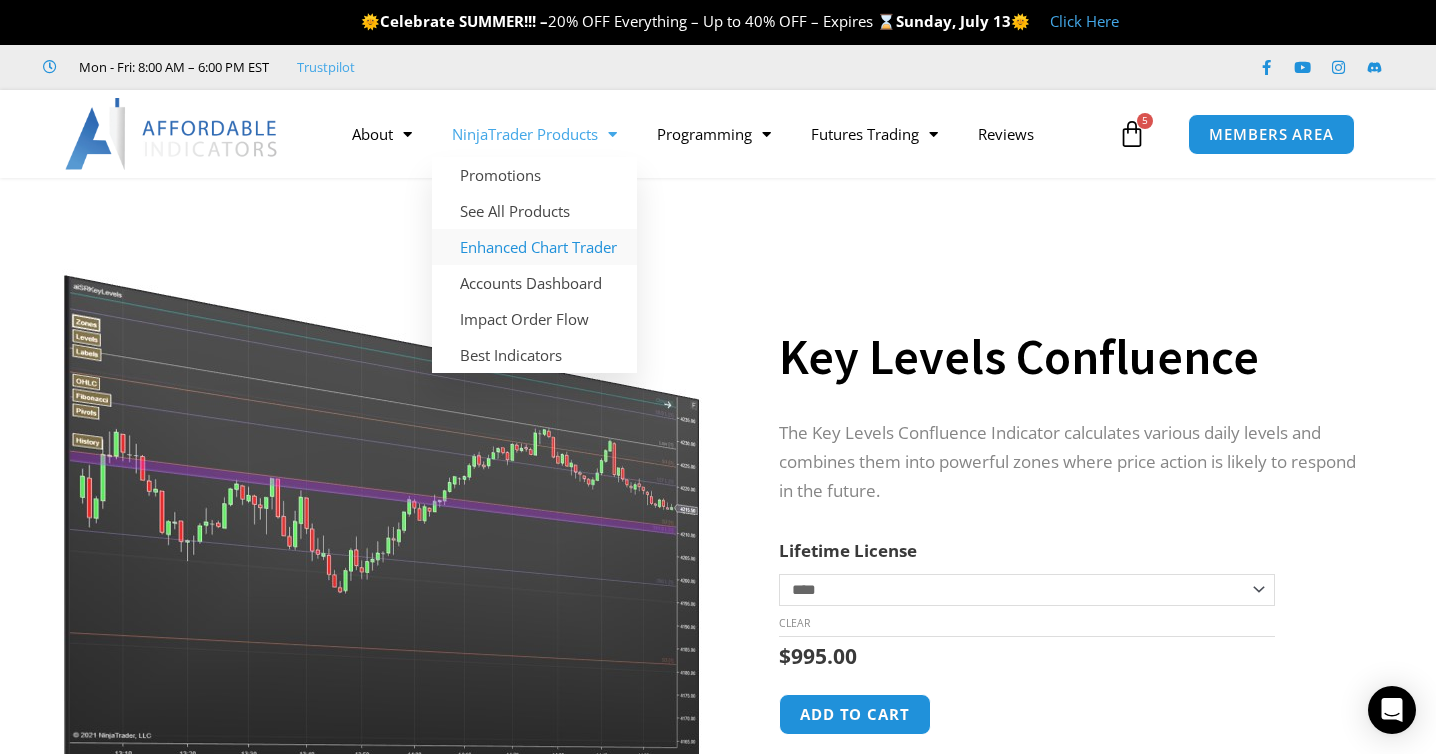 click on "Enhanced Chart Trader" 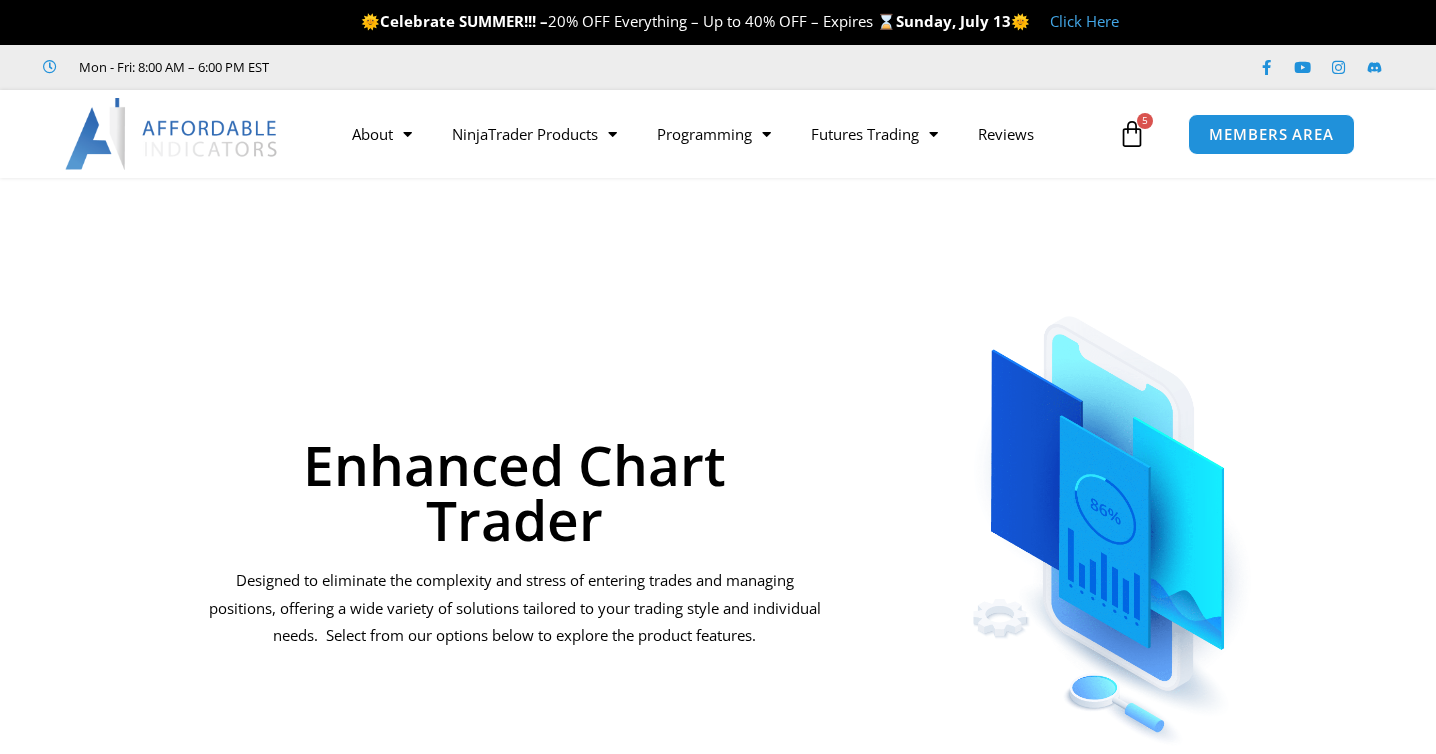 scroll, scrollTop: 0, scrollLeft: 0, axis: both 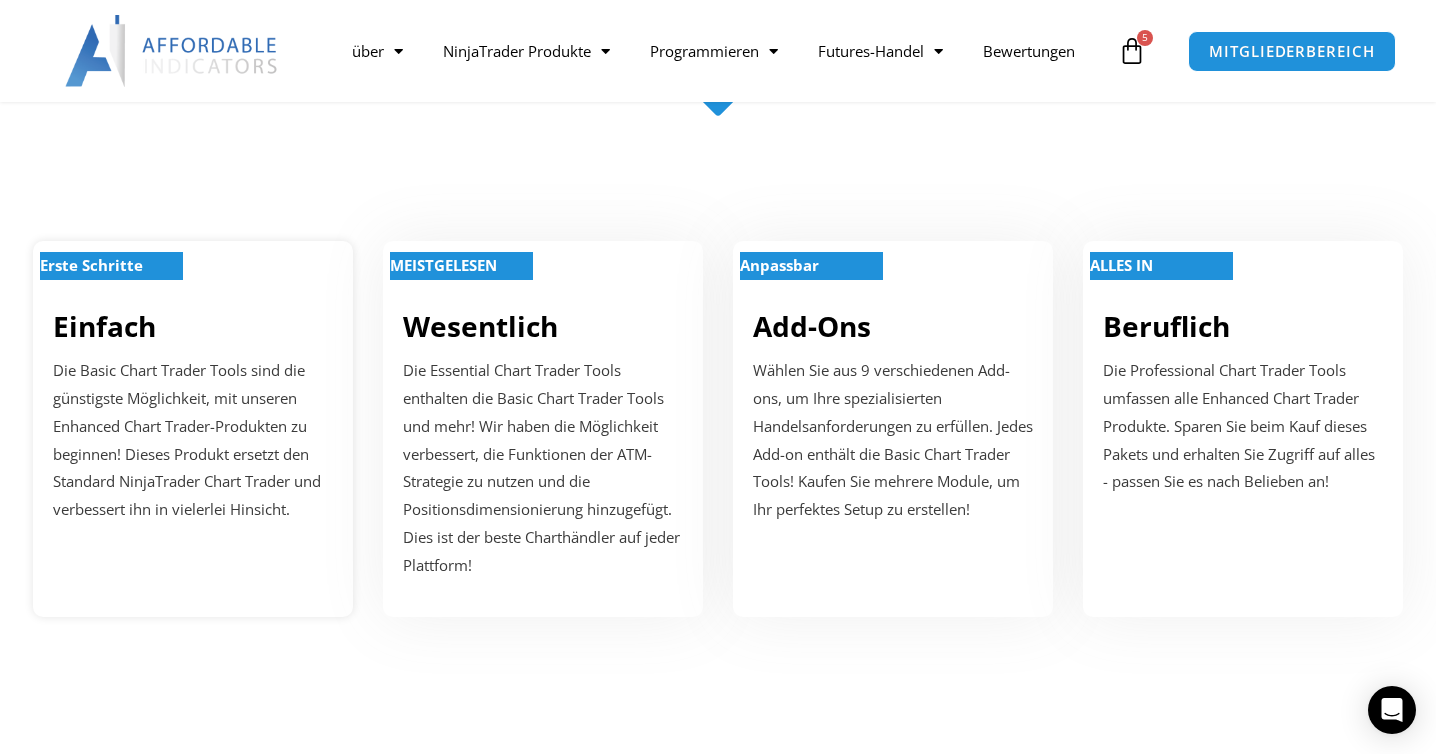 click on "Erste Schritte" at bounding box center (91, 265) 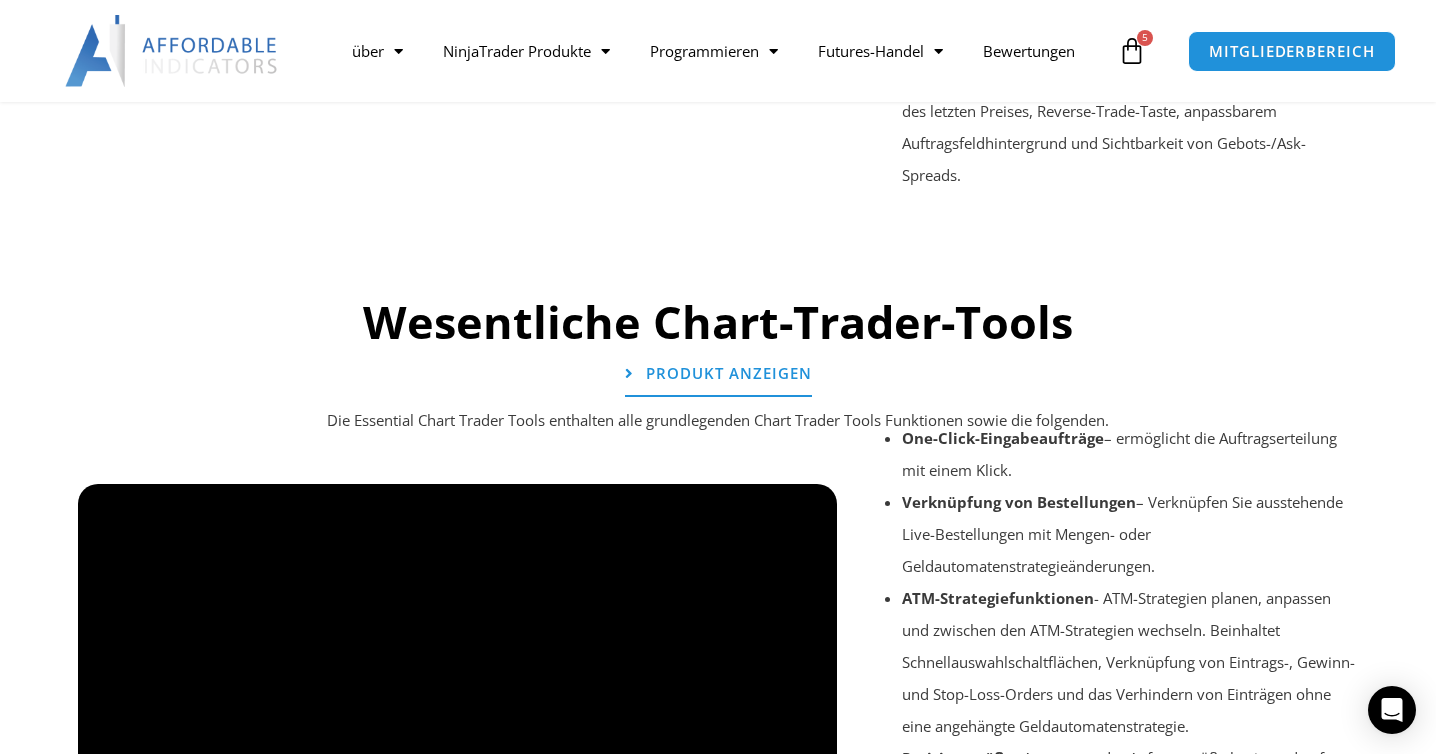 scroll, scrollTop: 2190, scrollLeft: 0, axis: vertical 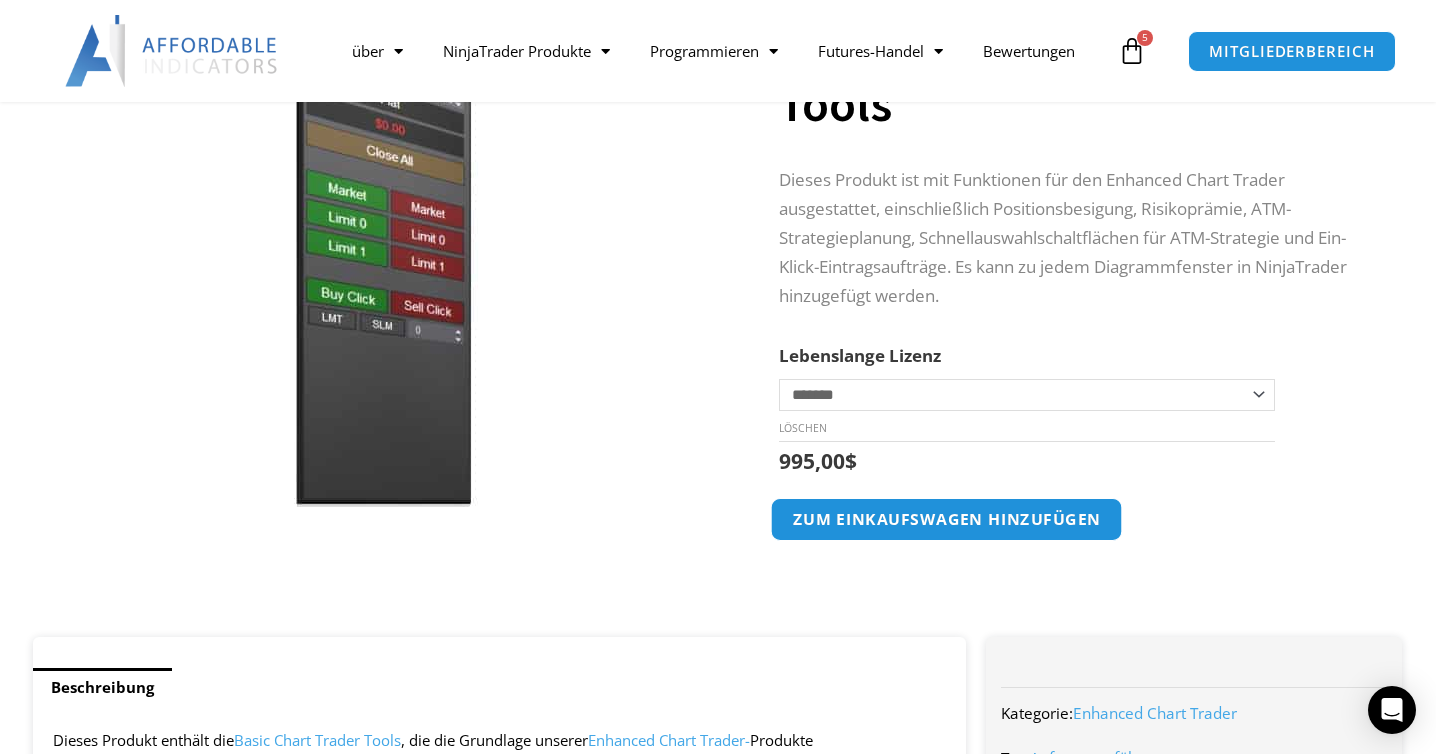 click on "zum Einkaufswagen hinzufügen" 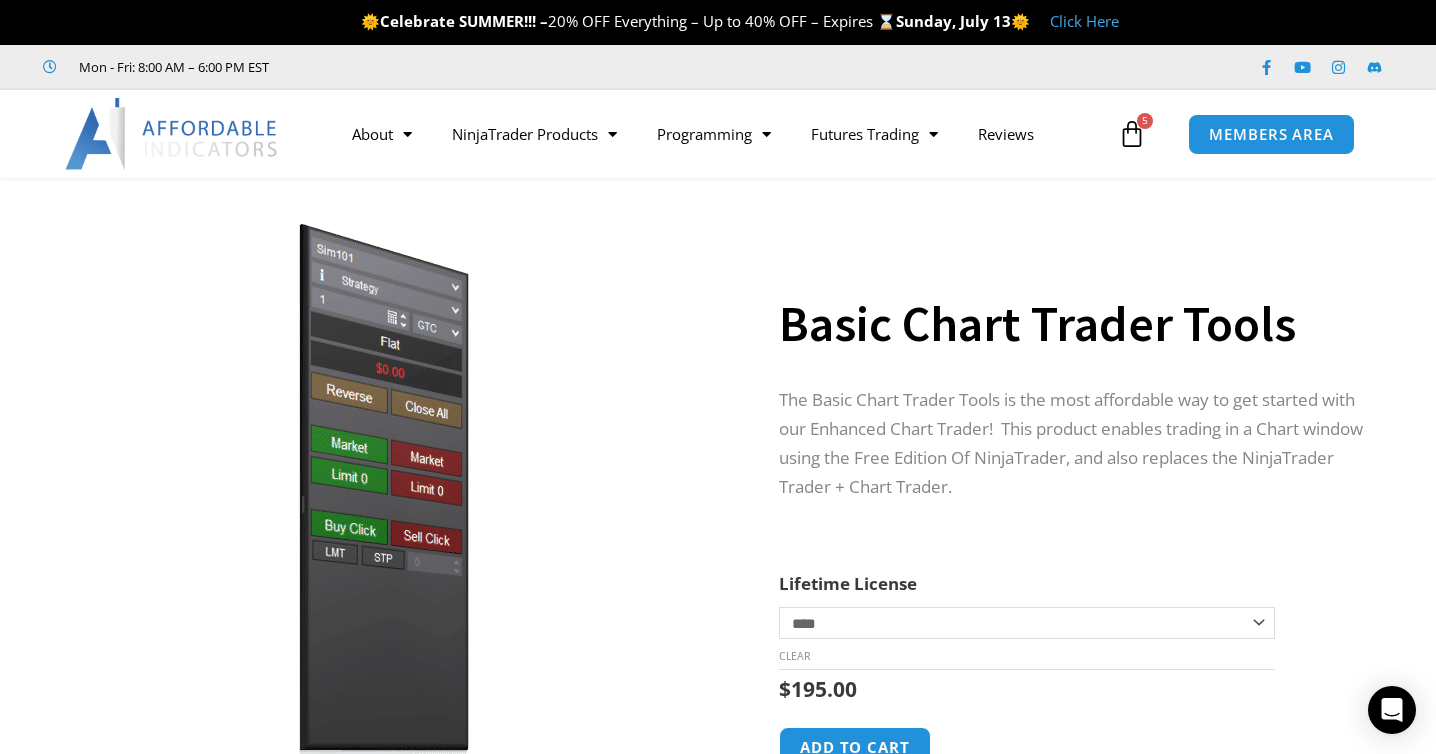 scroll, scrollTop: 0, scrollLeft: 0, axis: both 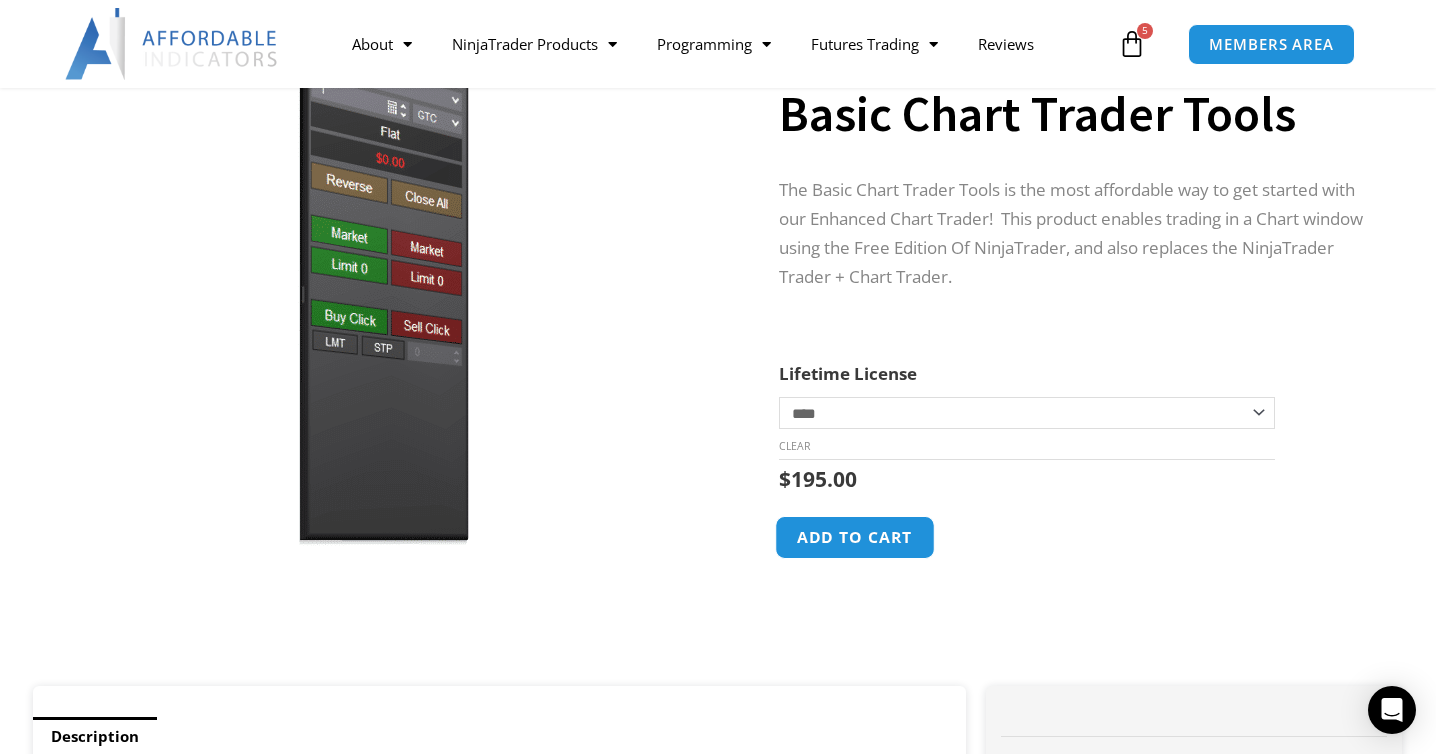 click on "Add to cart" 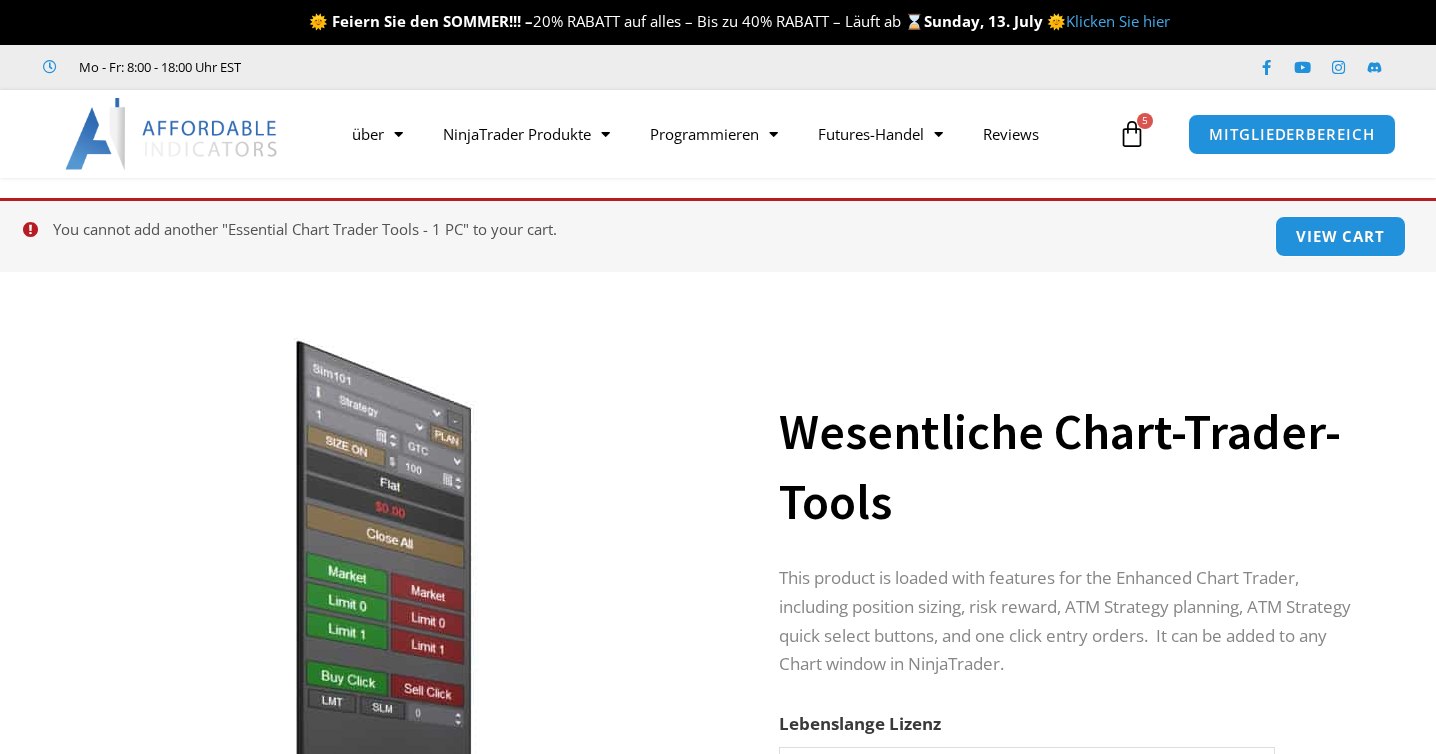 scroll, scrollTop: 0, scrollLeft: 0, axis: both 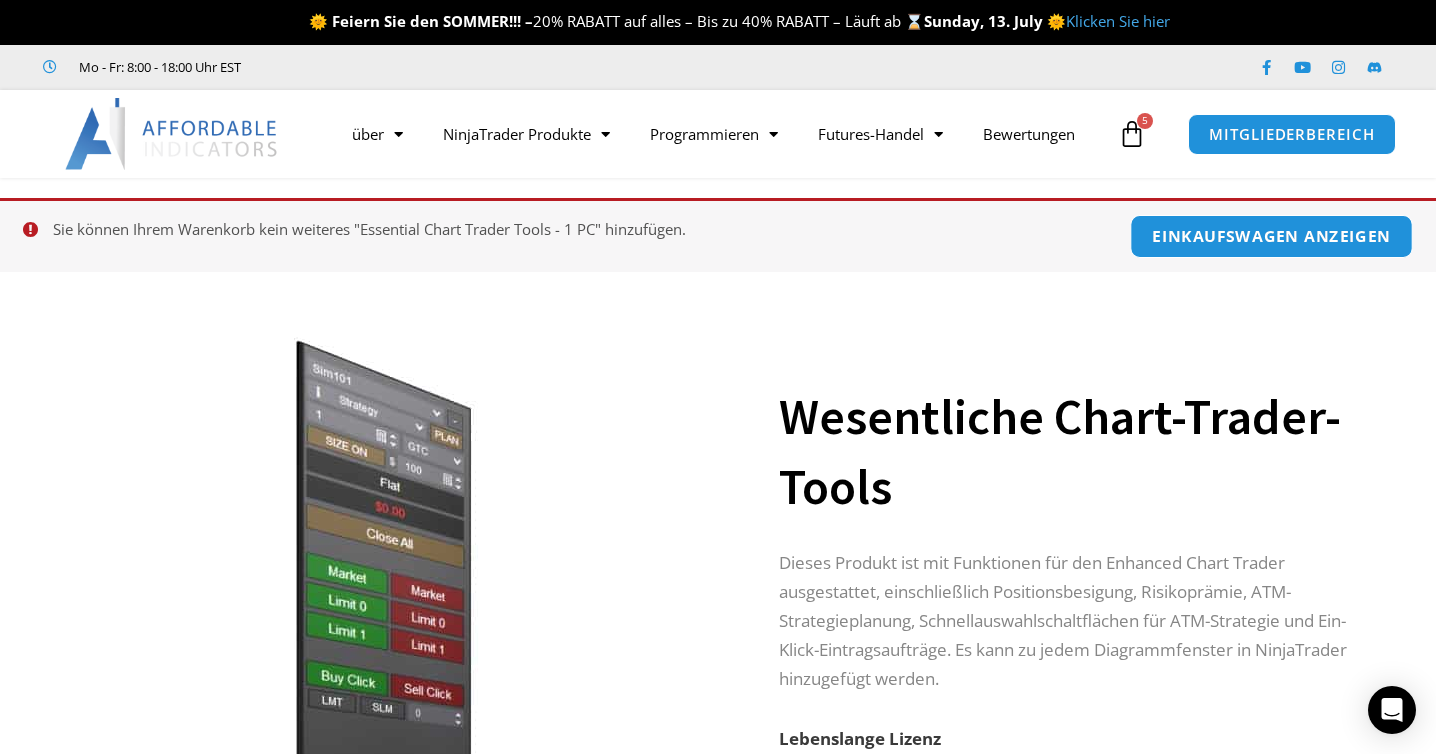 click on "Einkaufswagen anzeigen" at bounding box center [1271, 236] 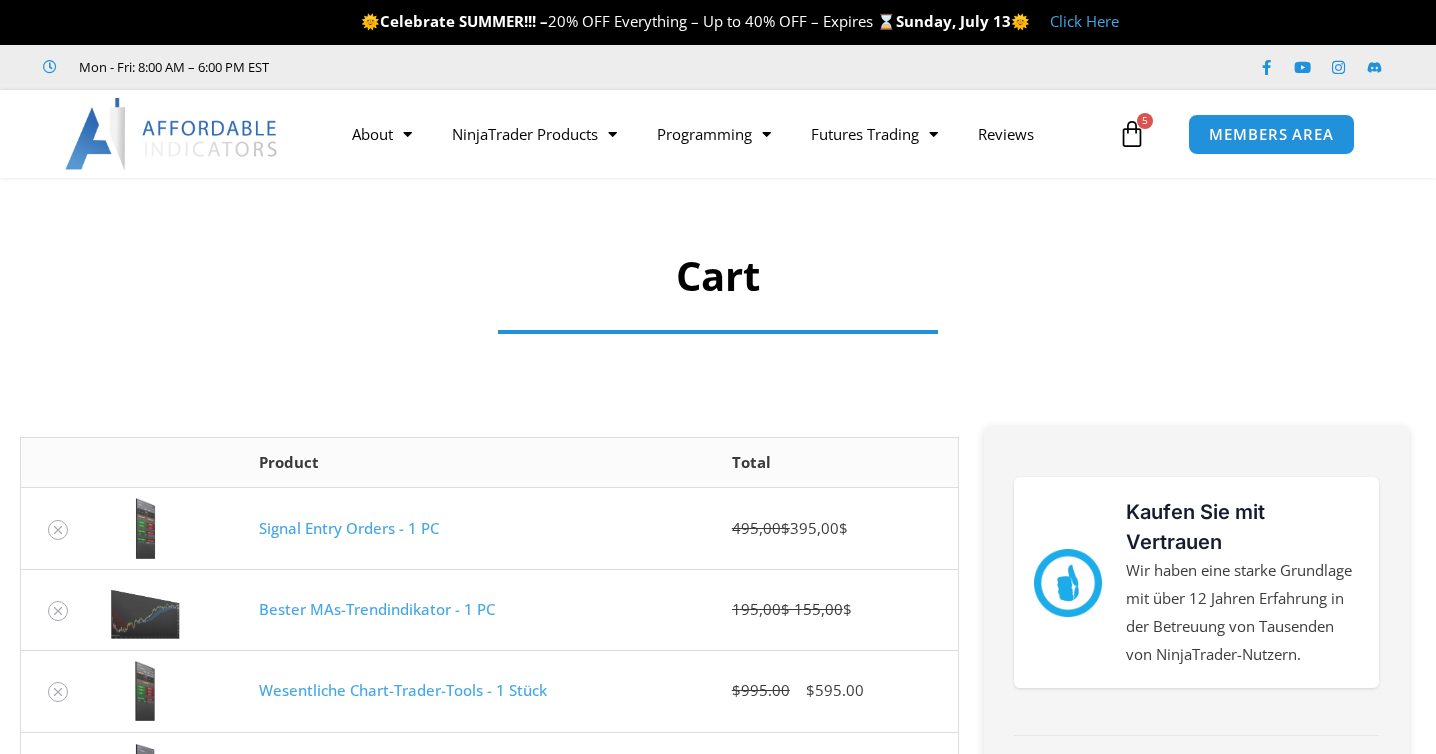 scroll, scrollTop: 0, scrollLeft: 0, axis: both 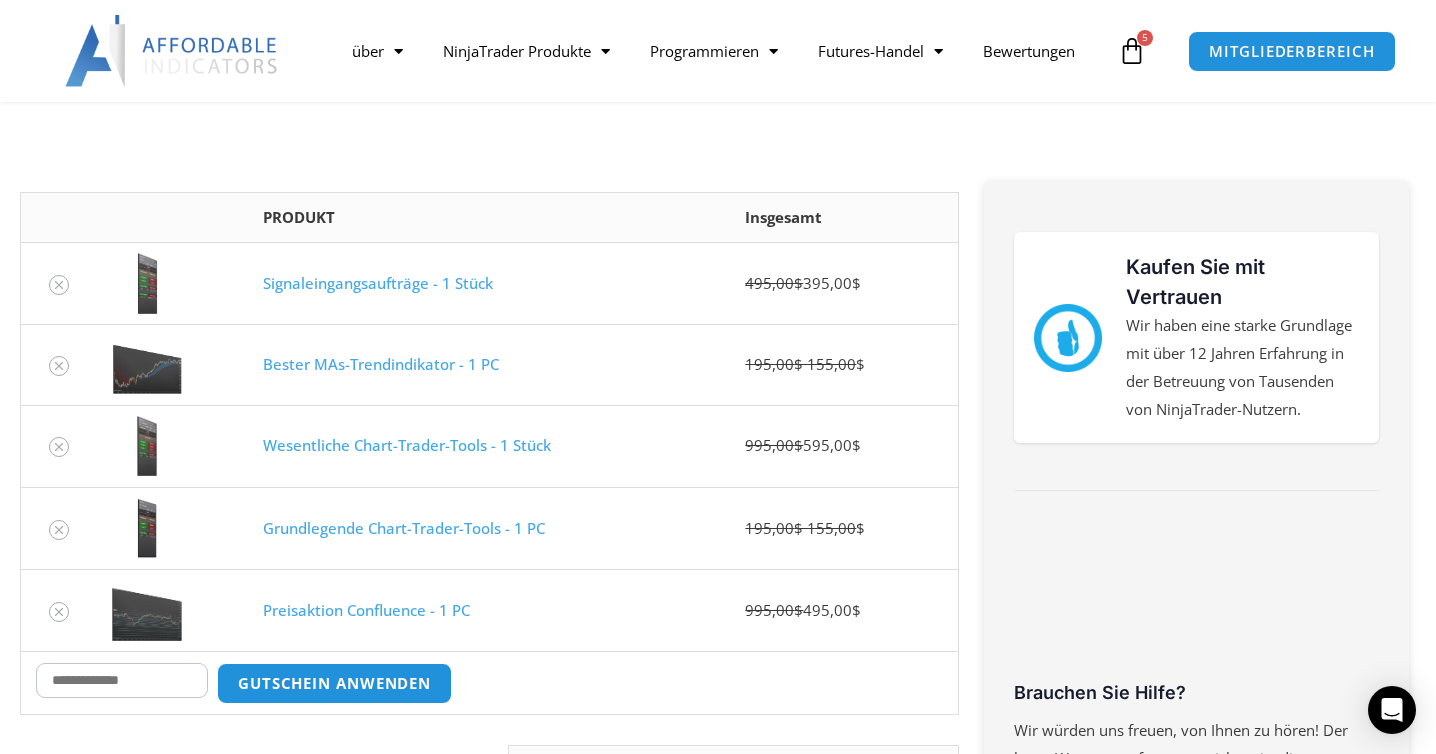 click on "Wesentliche Chart-Trader-Tools - 1 Stück" at bounding box center [407, 445] 